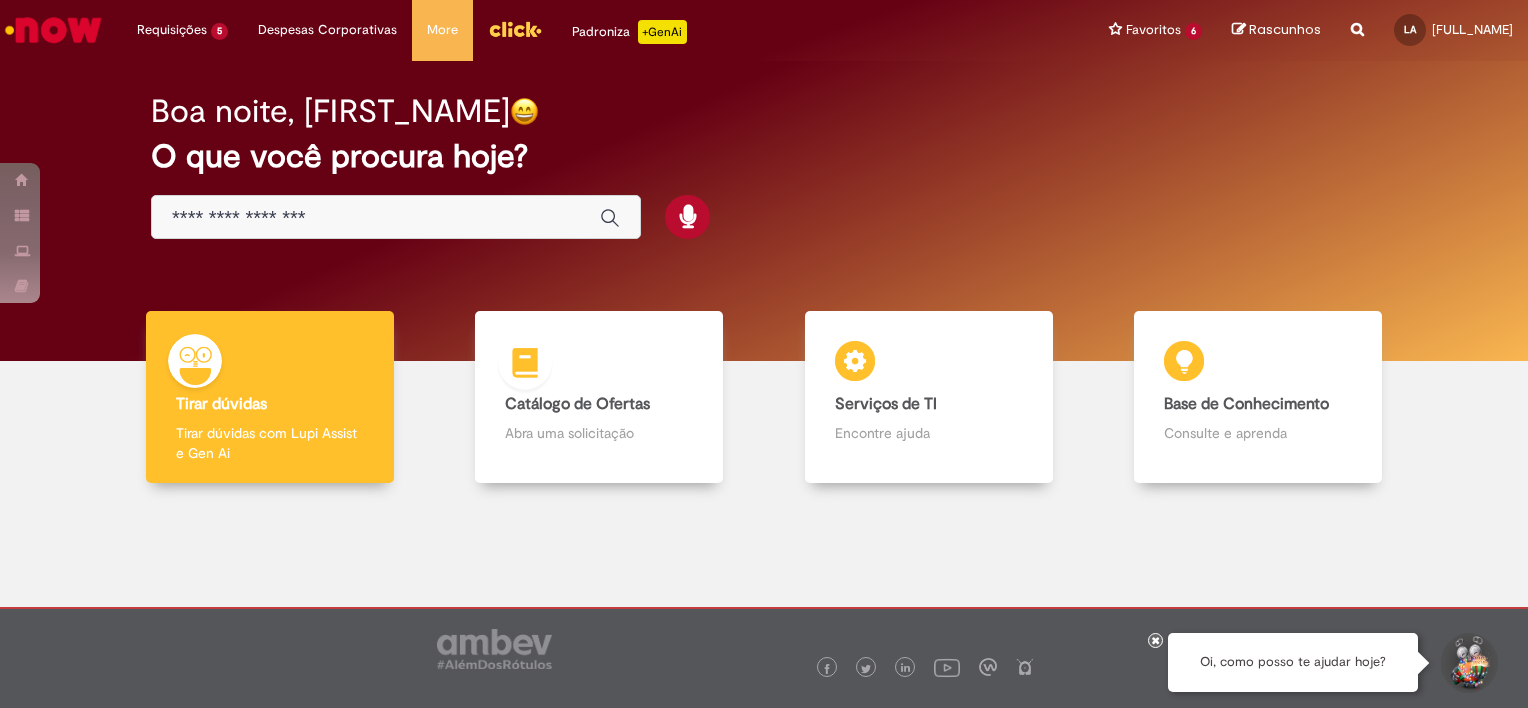scroll, scrollTop: 0, scrollLeft: 0, axis: both 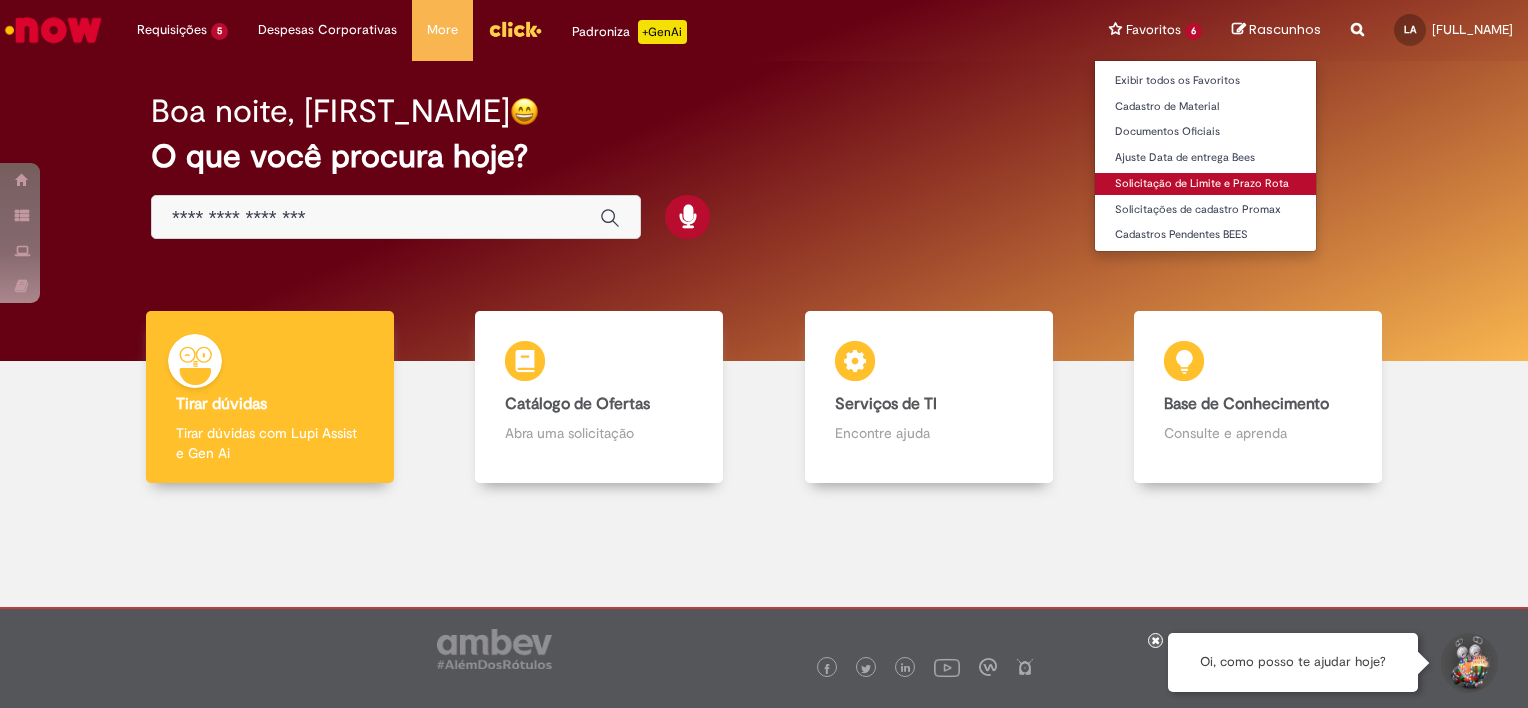 click on "Solicitação de Limite e Prazo Rota" at bounding box center [1205, 184] 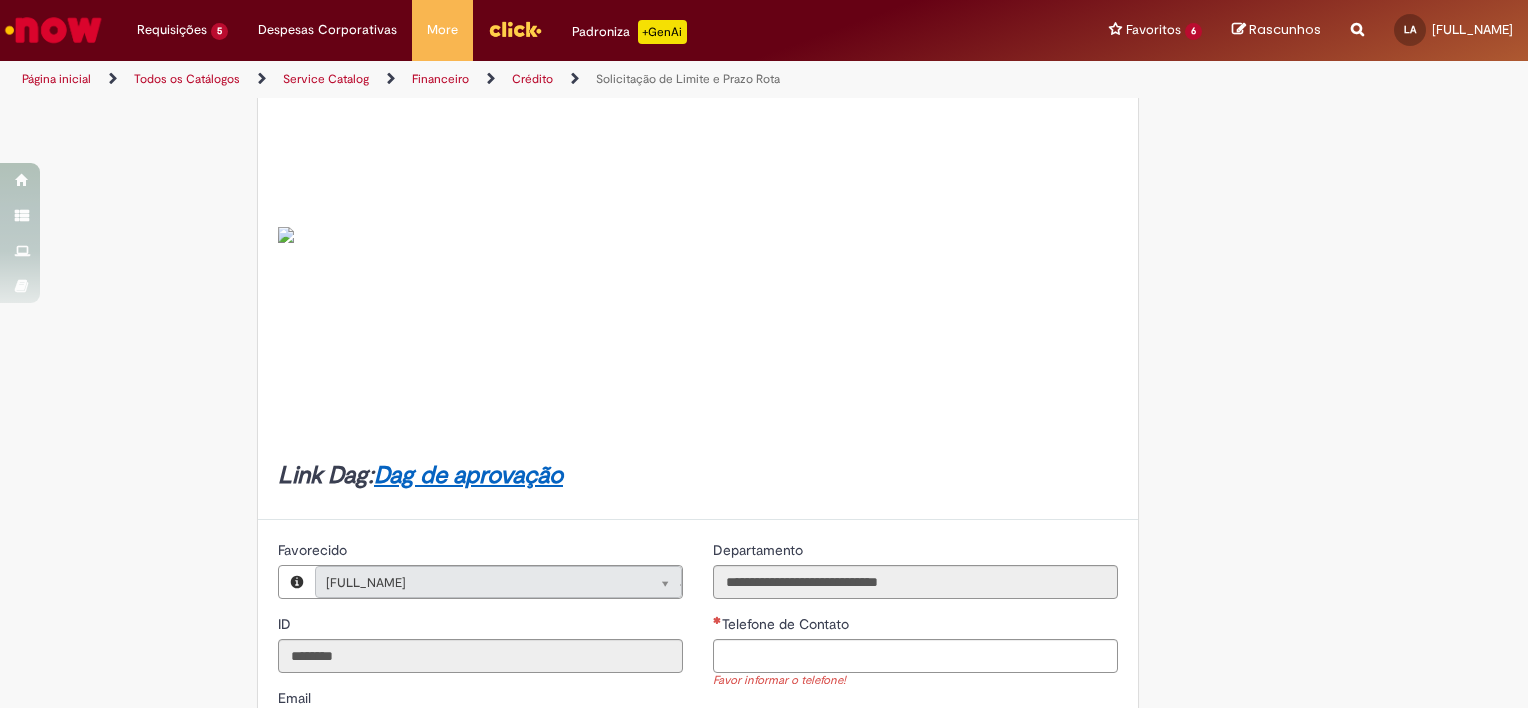 scroll, scrollTop: 583, scrollLeft: 0, axis: vertical 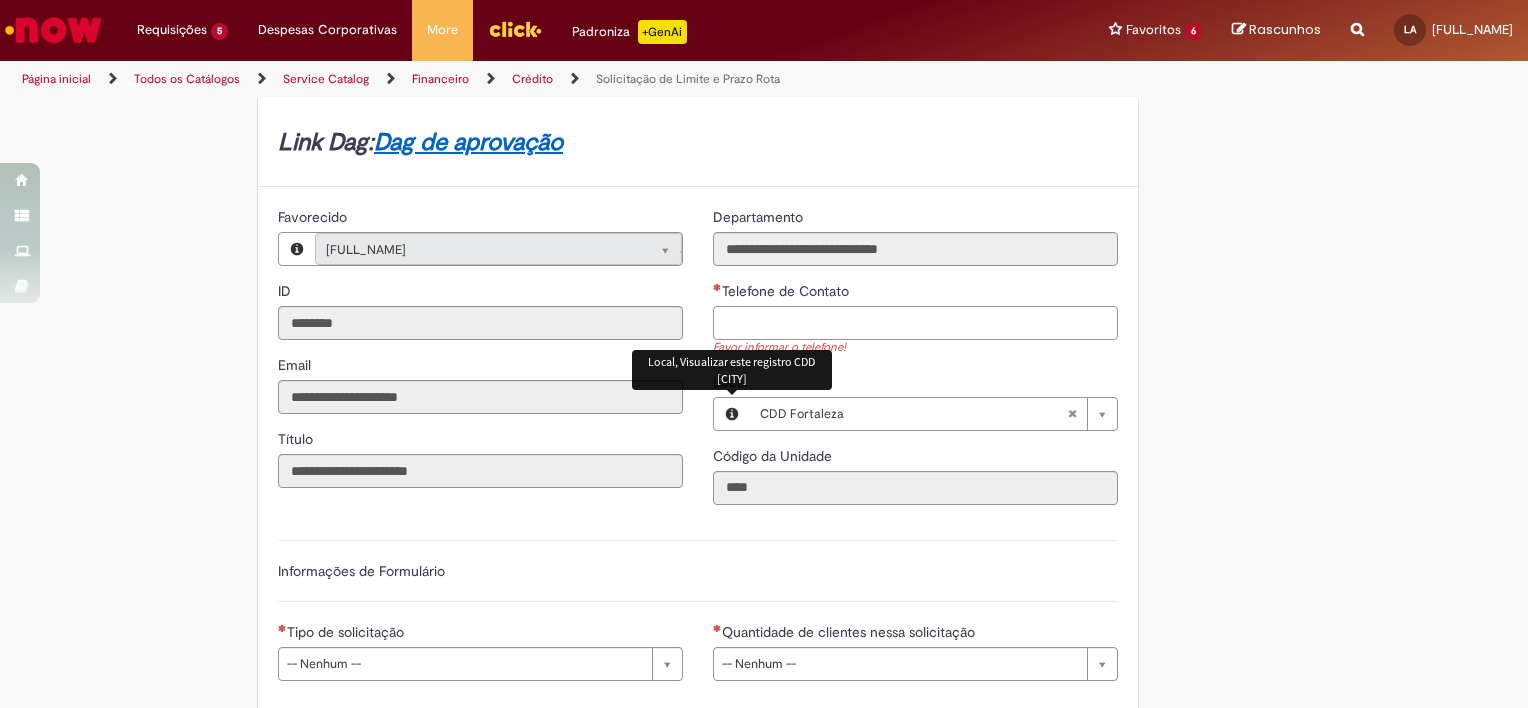 click on "Telefone de Contato" at bounding box center (915, 323) 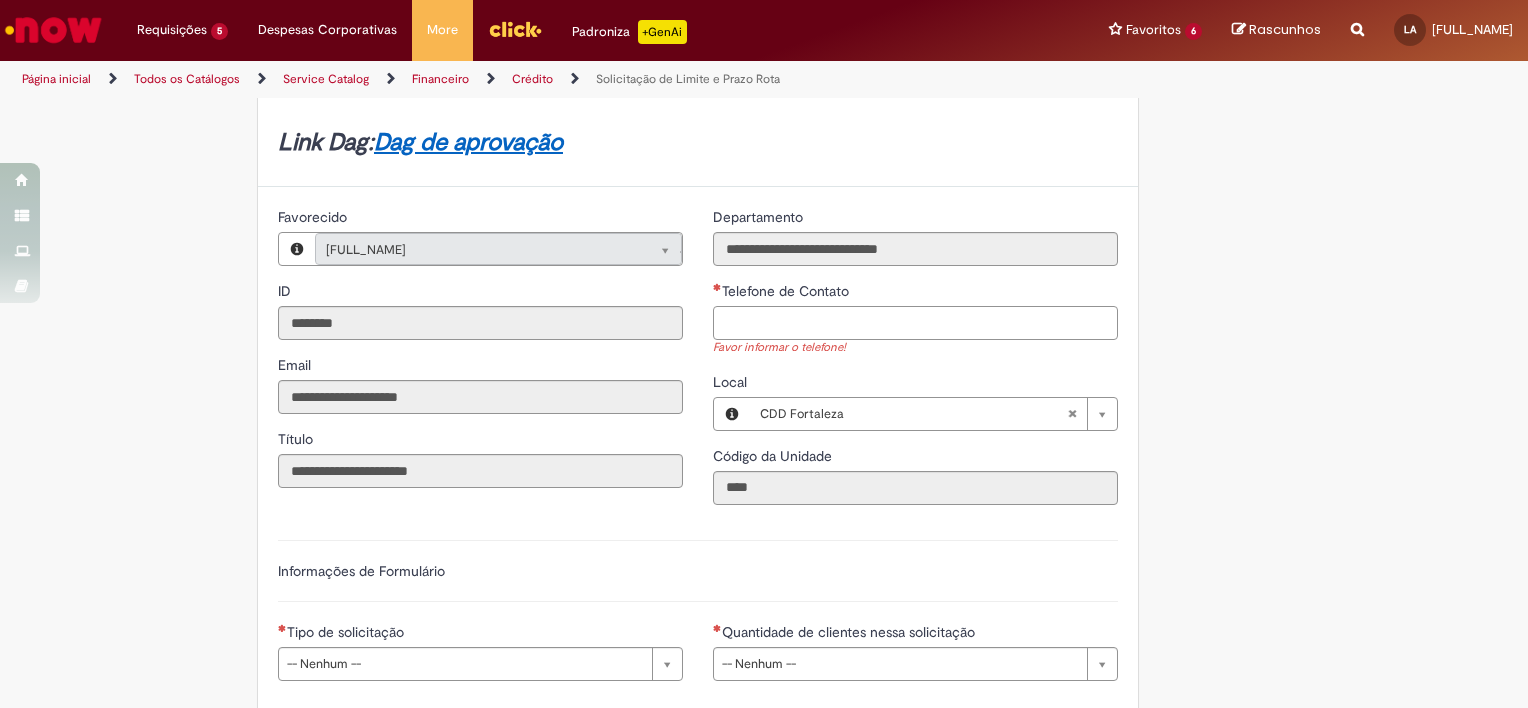 type on "**********" 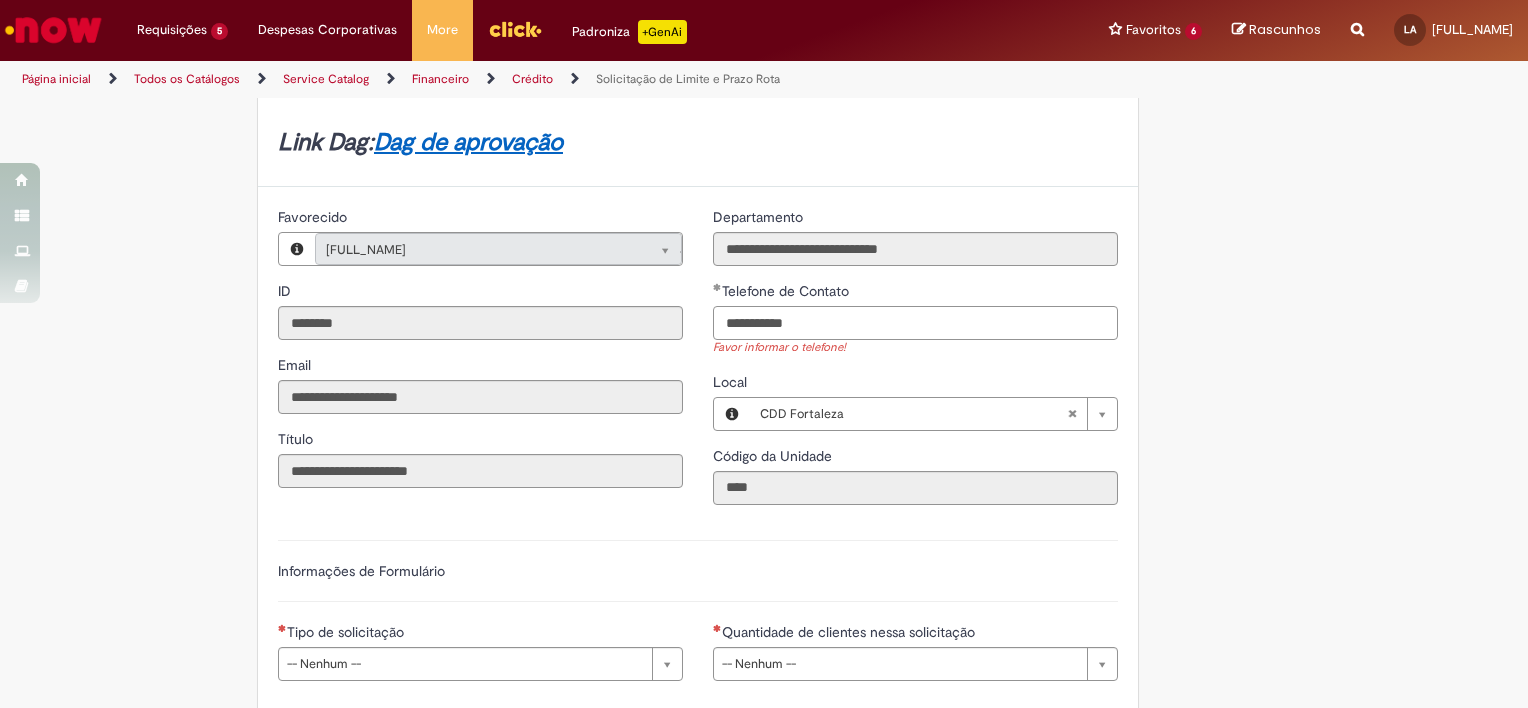 scroll, scrollTop: 917, scrollLeft: 0, axis: vertical 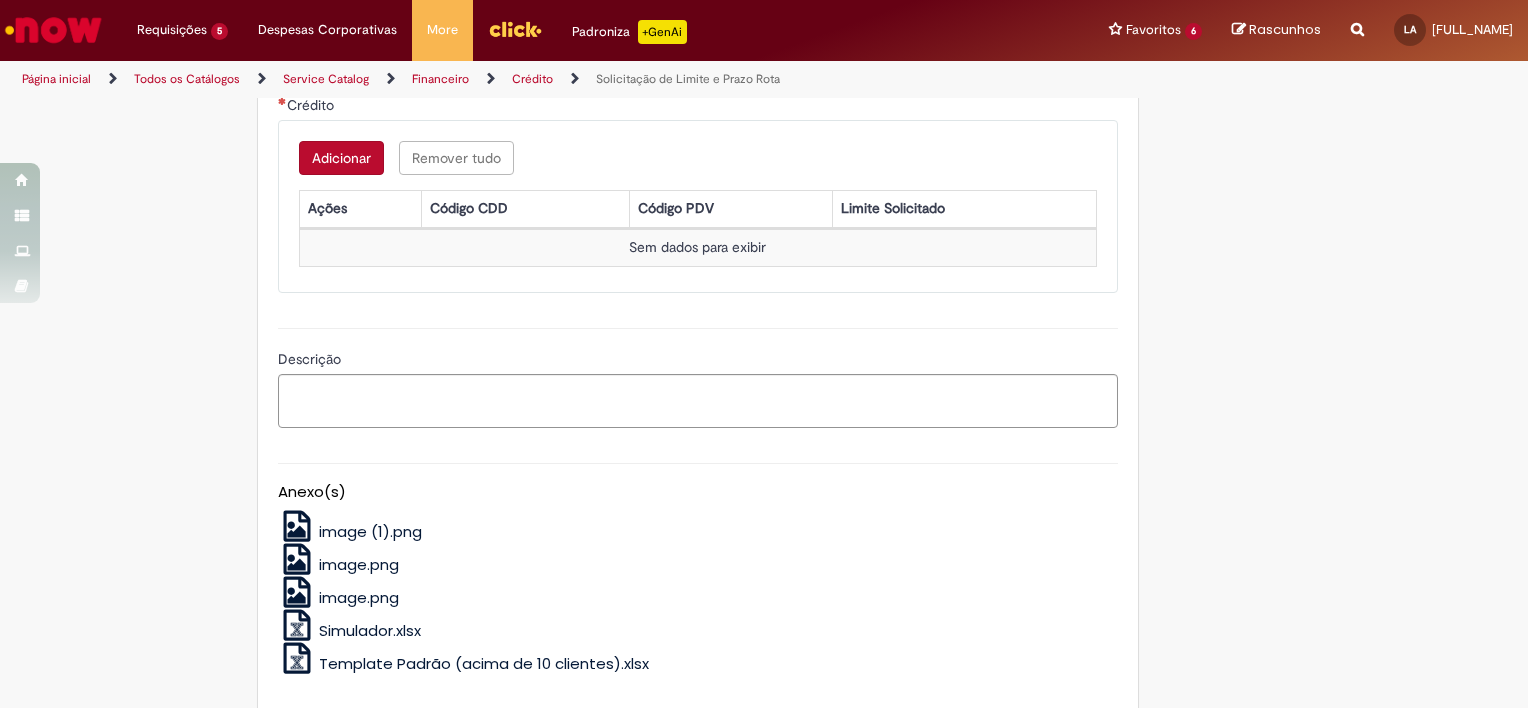 click on "Adicionar" at bounding box center [341, 158] 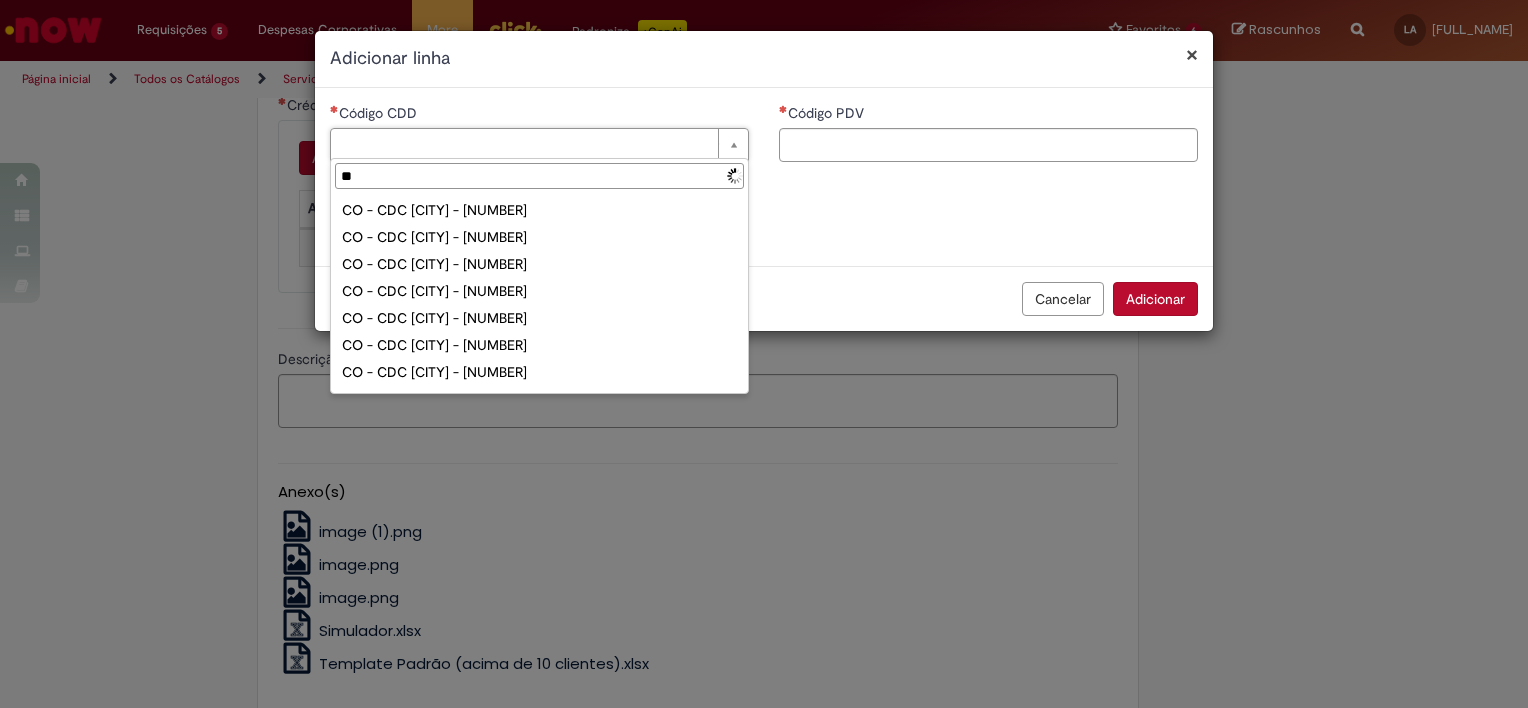 type on "***" 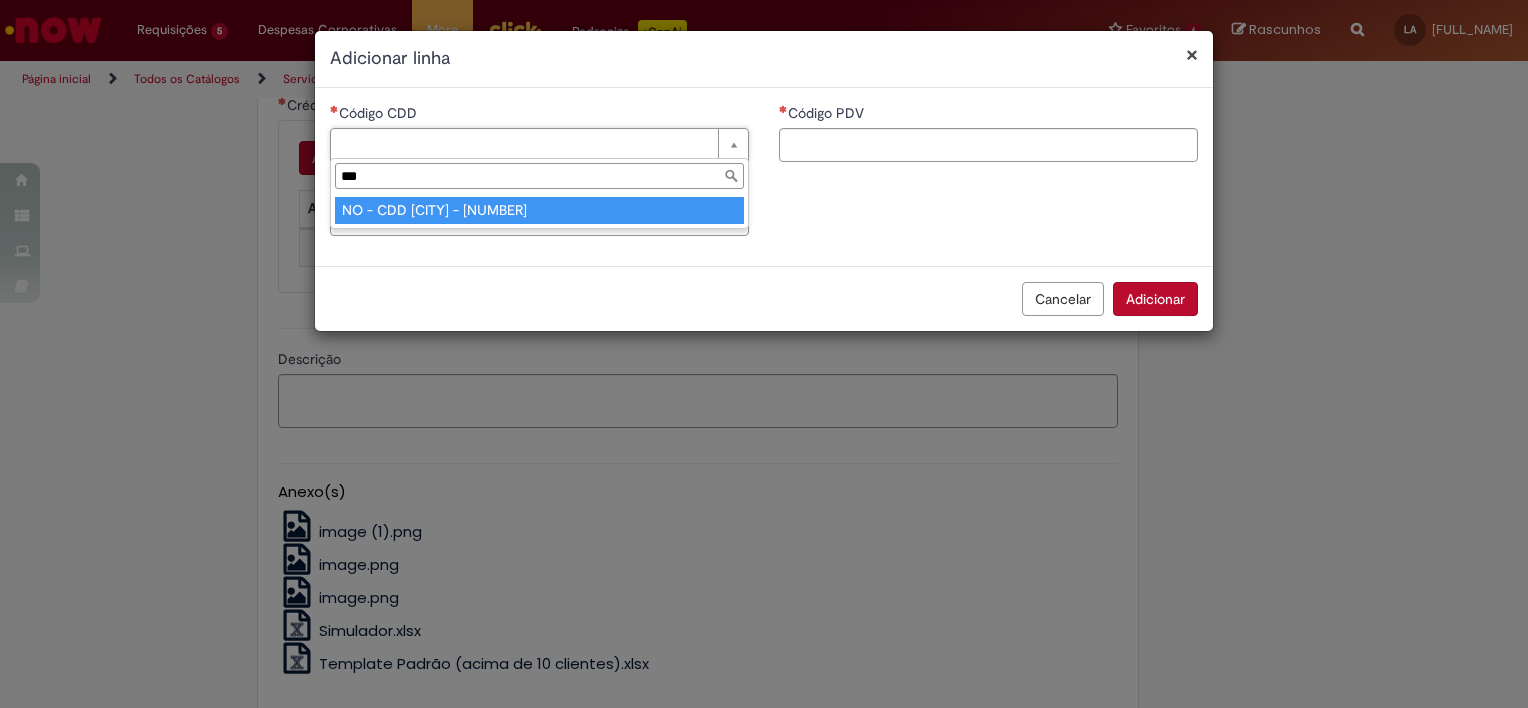 type on "**********" 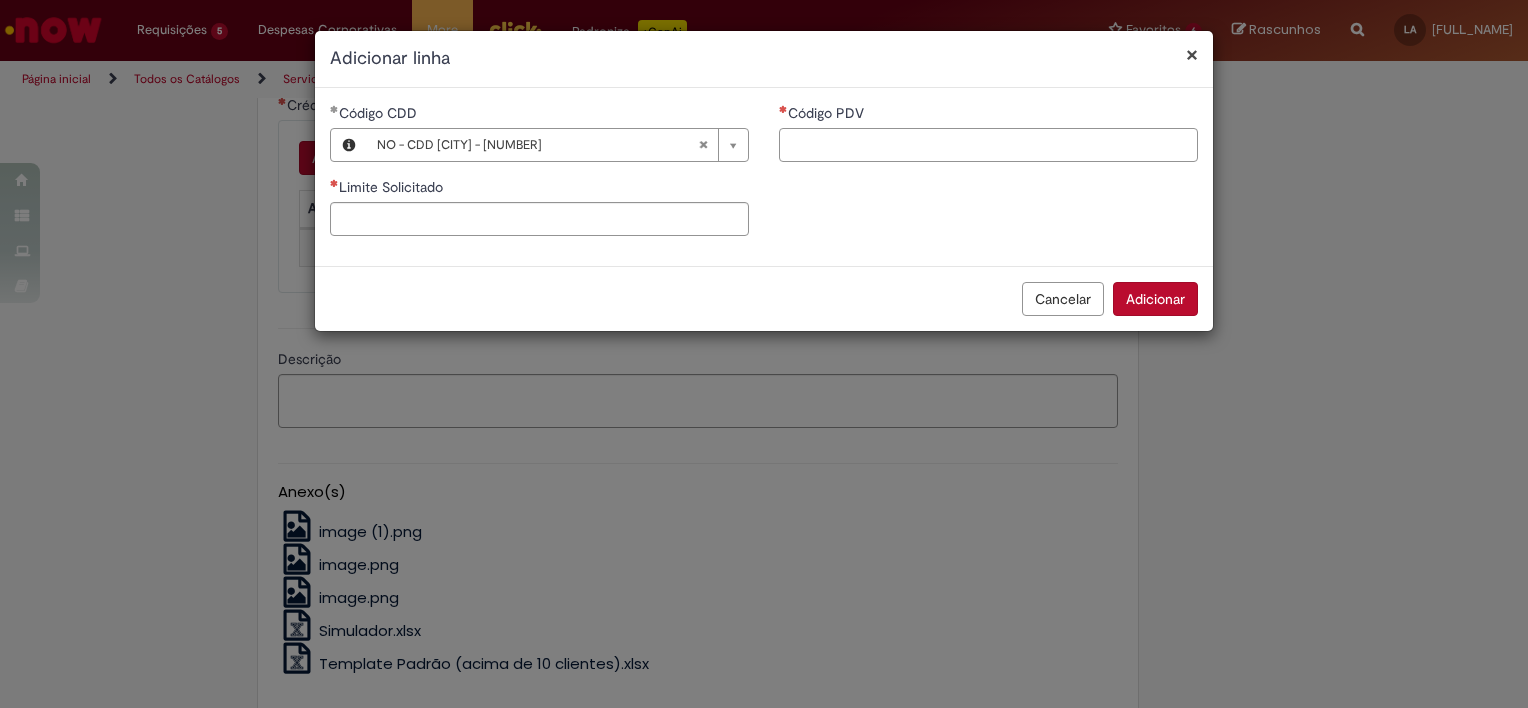 click on "Código PDV" at bounding box center [988, 145] 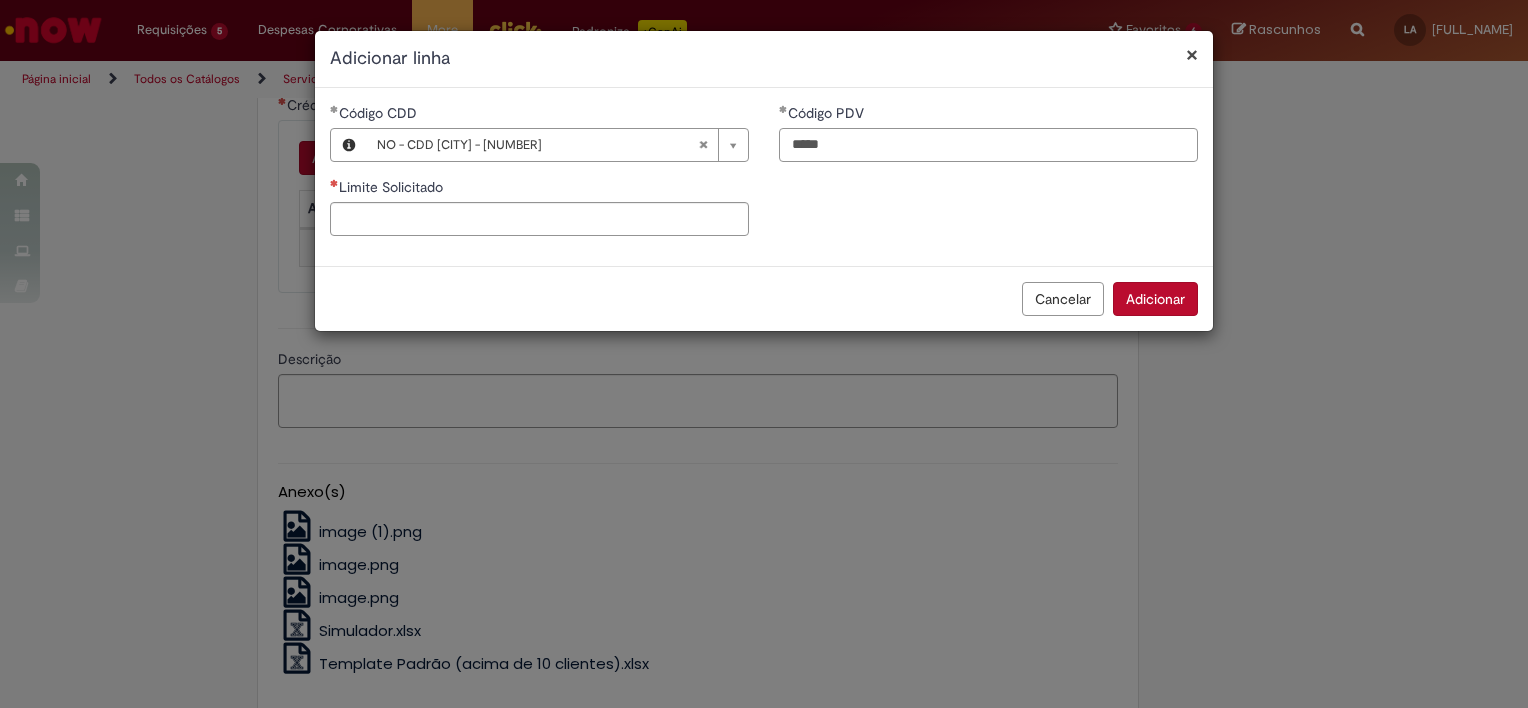 type on "*****" 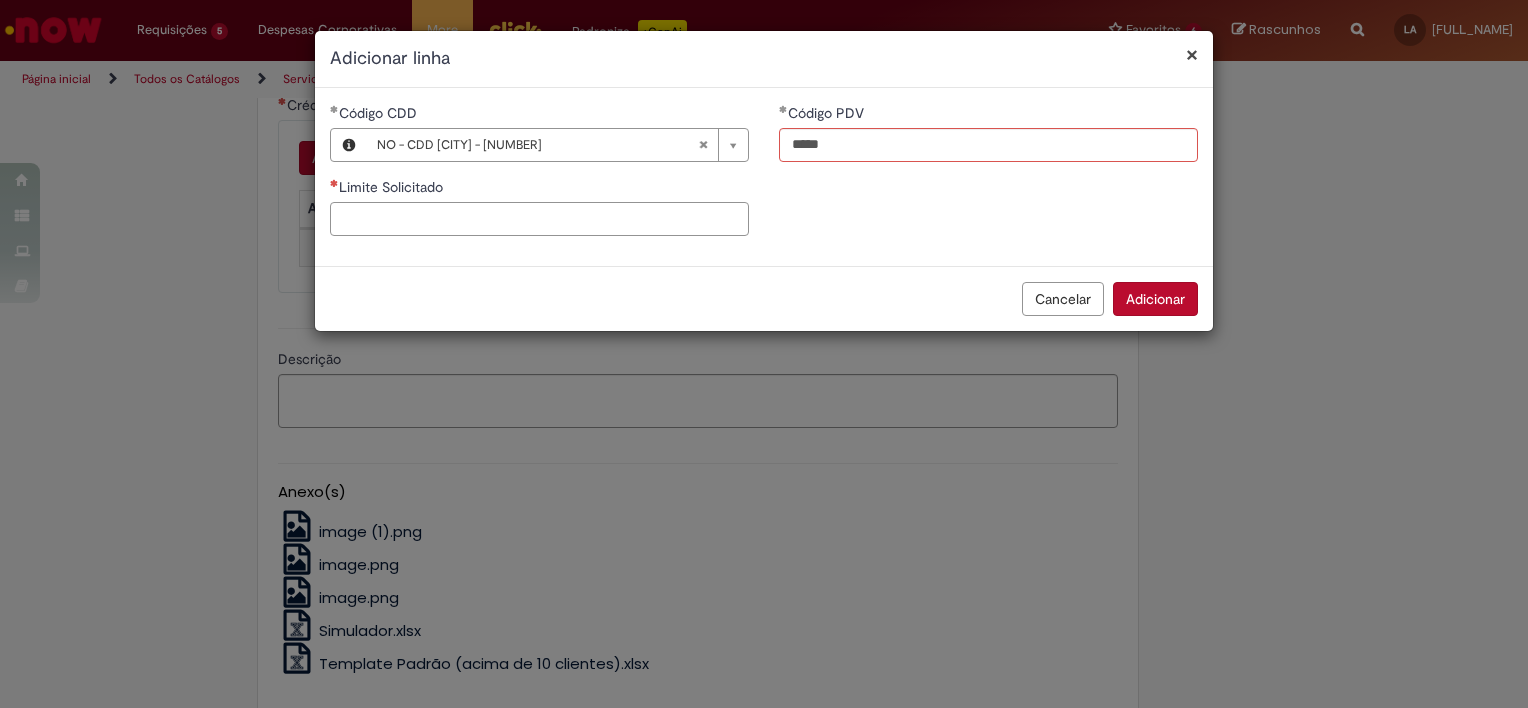 click on "Limite Solicitado" at bounding box center (539, 219) 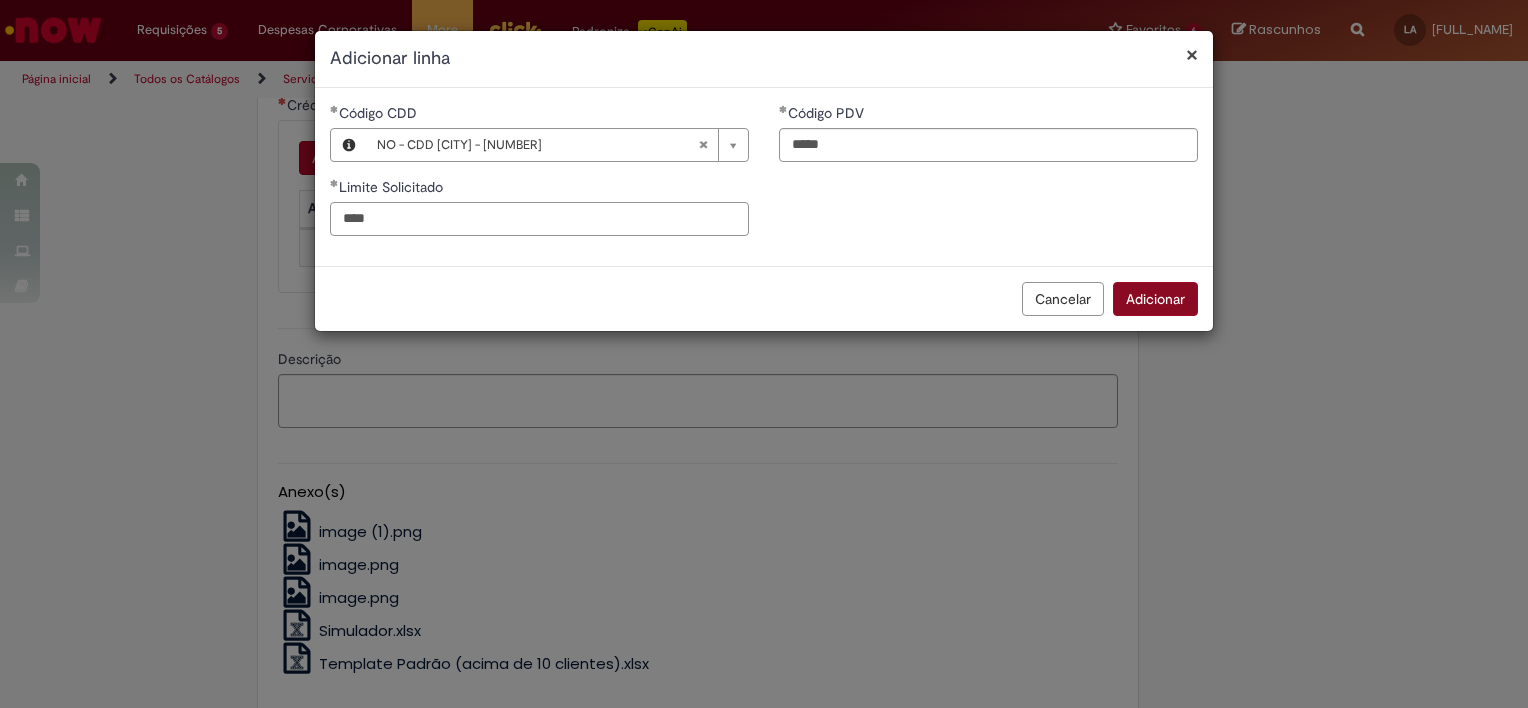 type on "****" 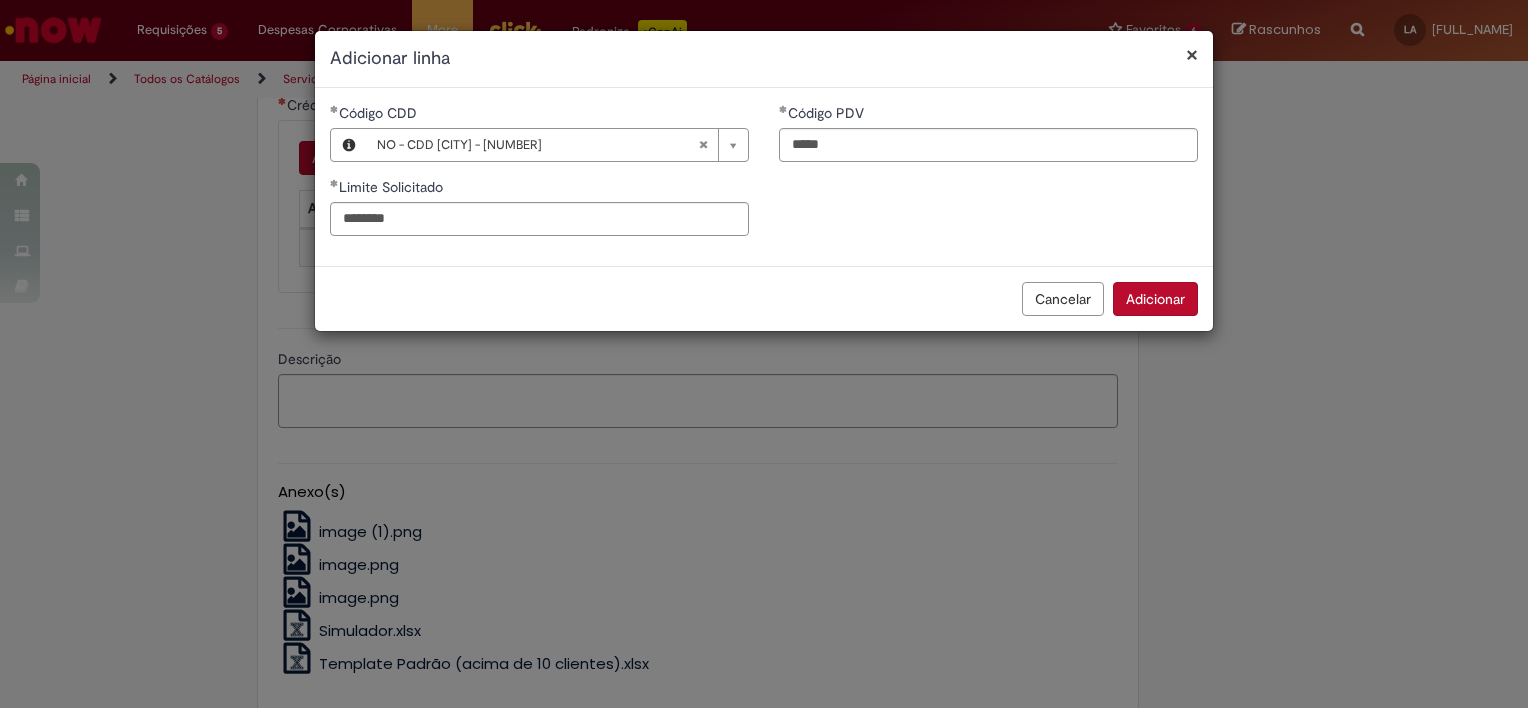 click on "Adicionar" at bounding box center (1155, 299) 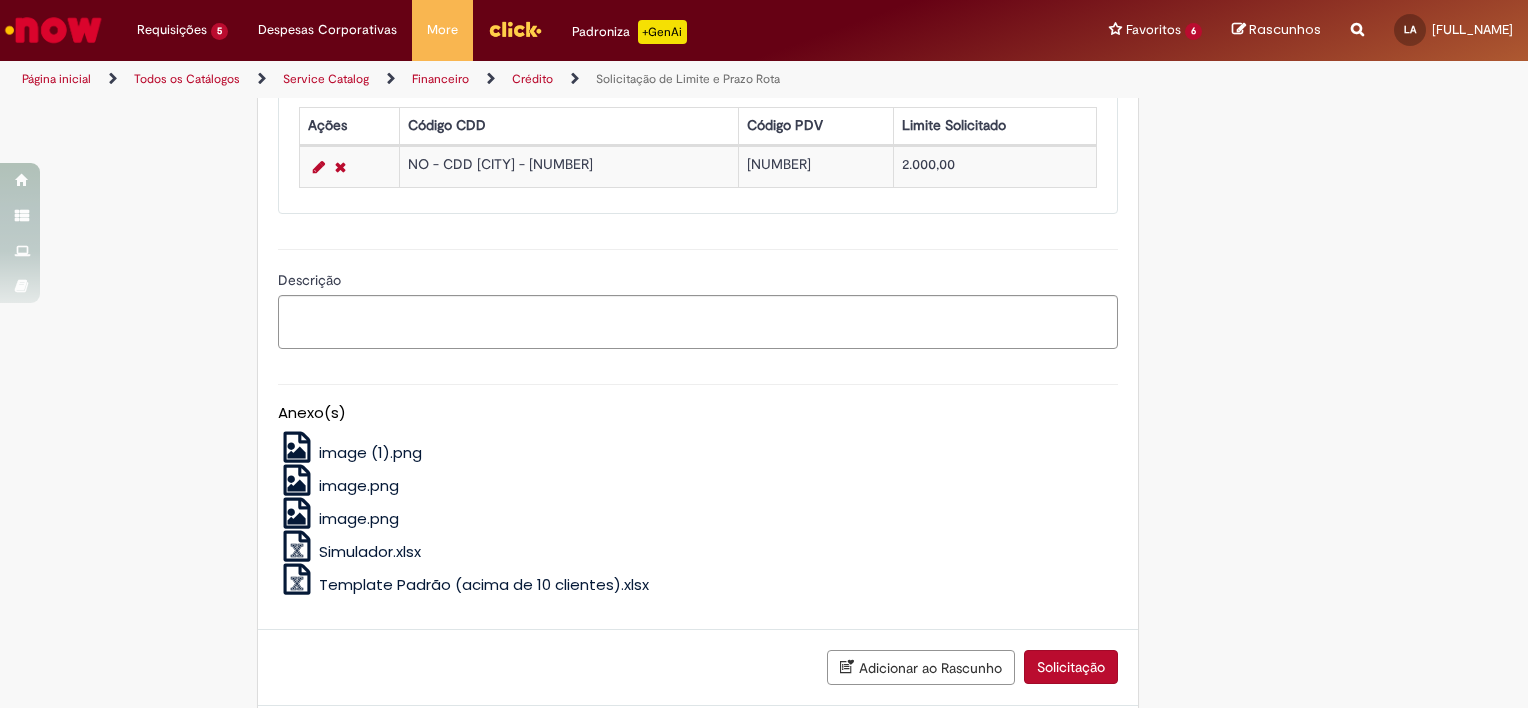 scroll, scrollTop: 1000, scrollLeft: 0, axis: vertical 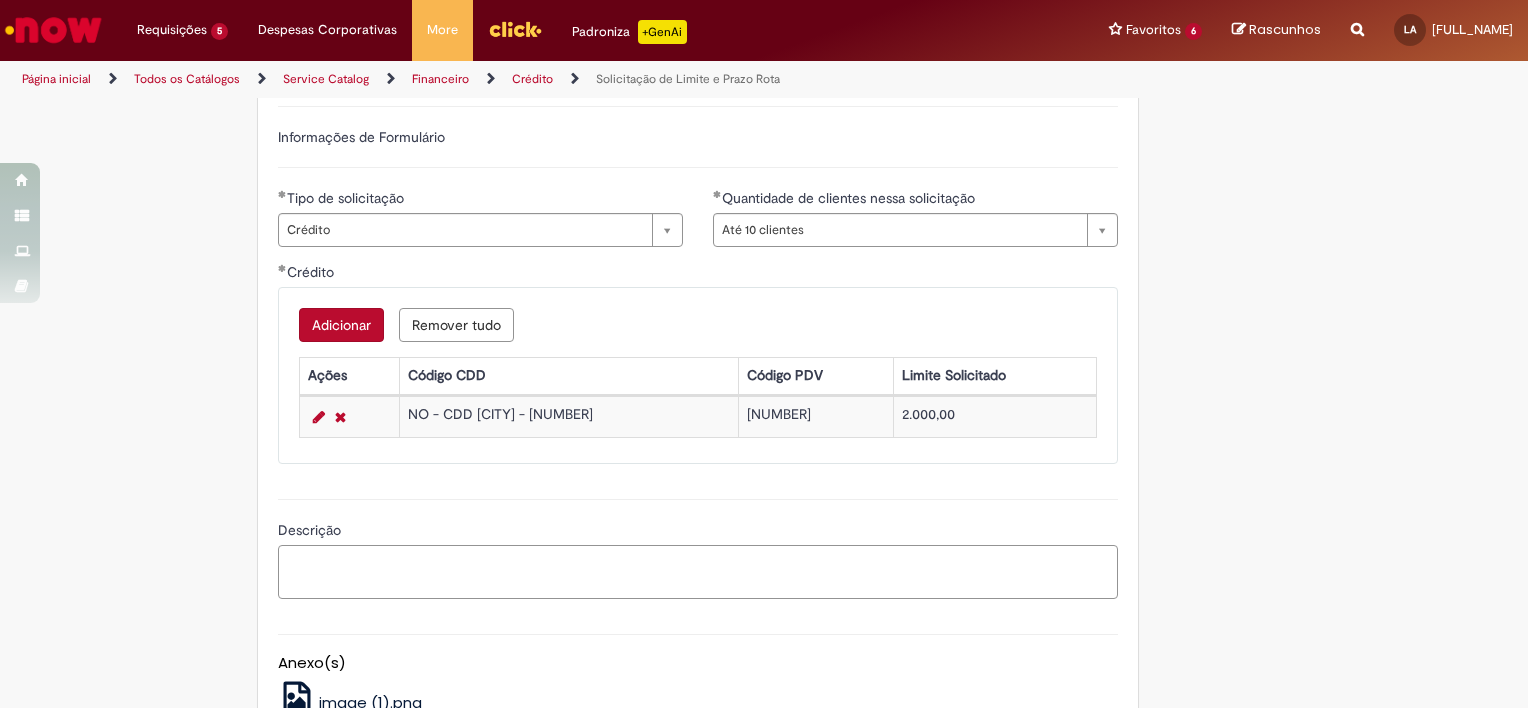 click on "Descrição" at bounding box center [698, 572] 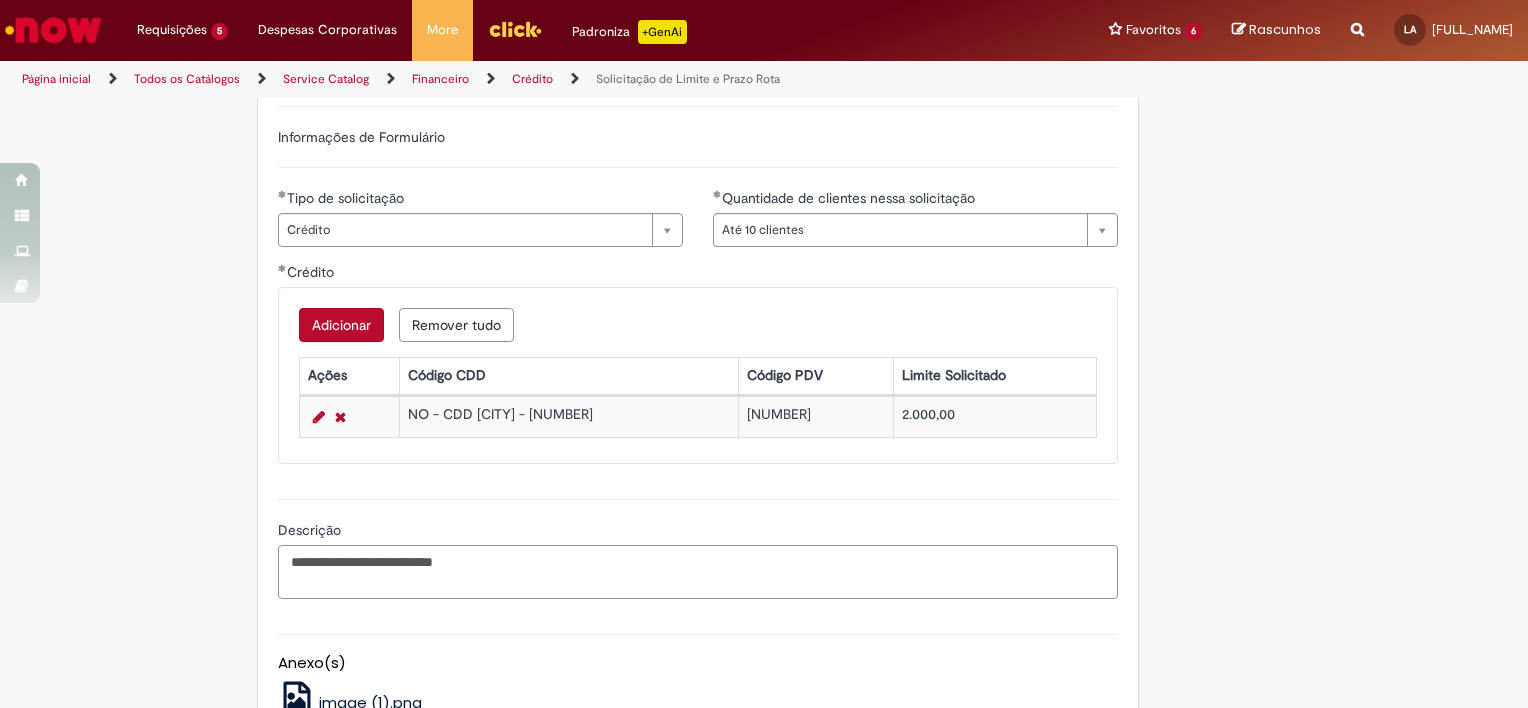 type on "**********" 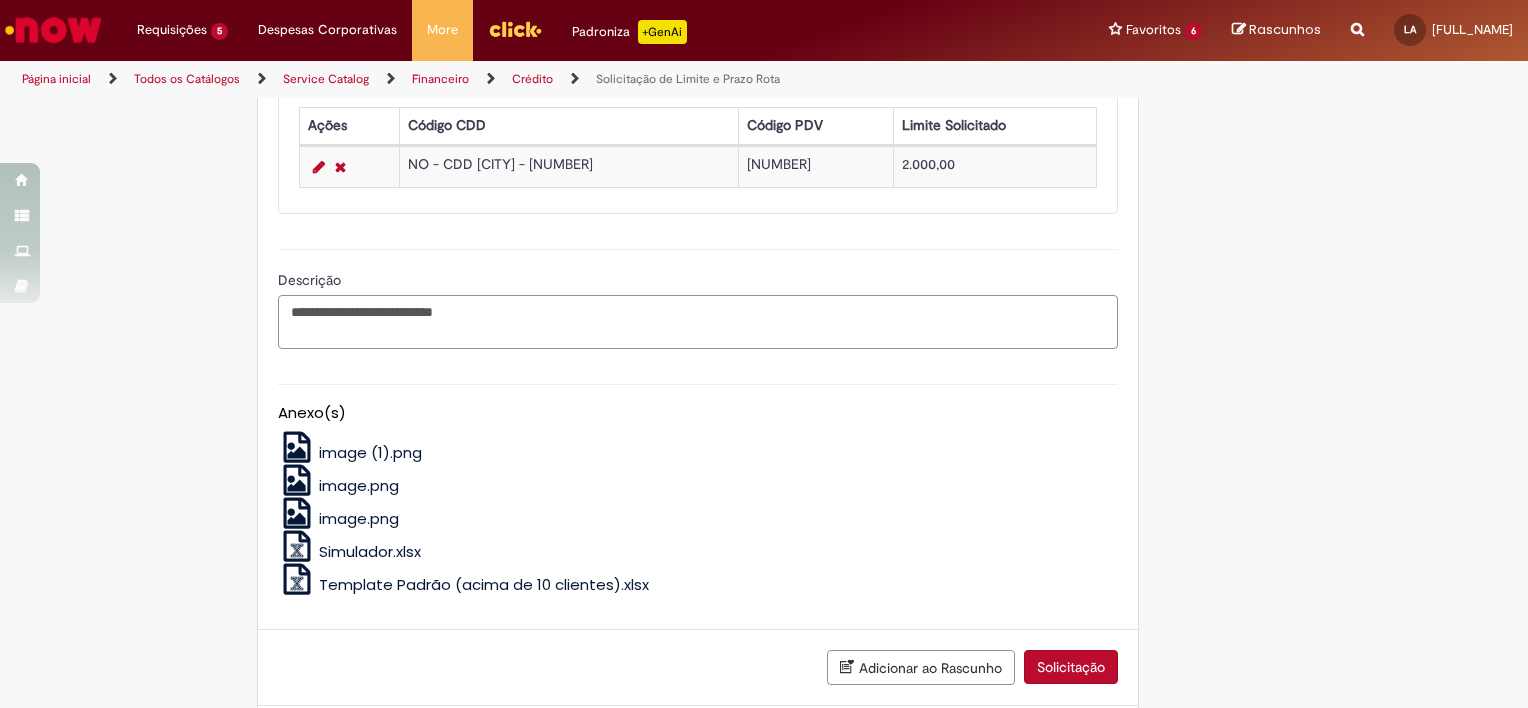 scroll, scrollTop: 1357, scrollLeft: 0, axis: vertical 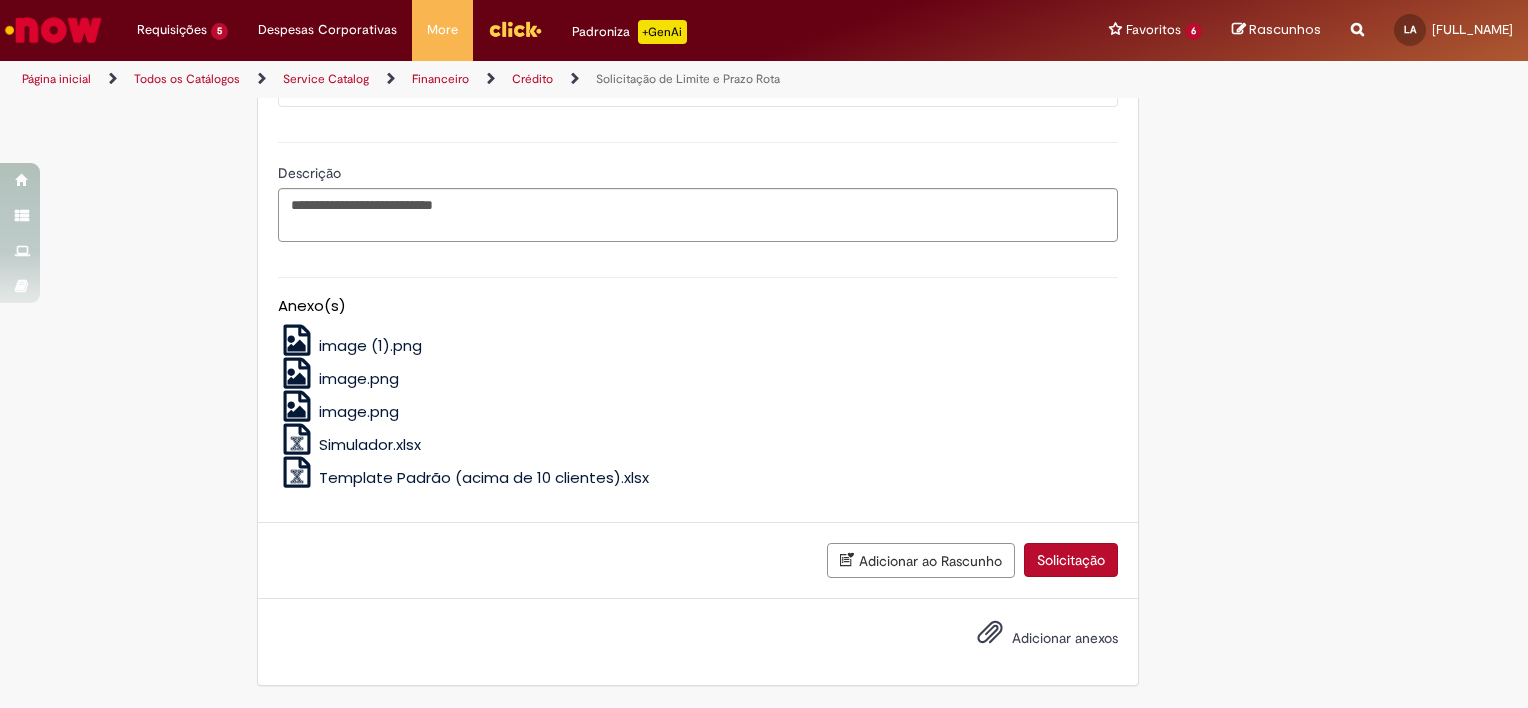 click on "Adicionar anexos" at bounding box center [1065, 638] 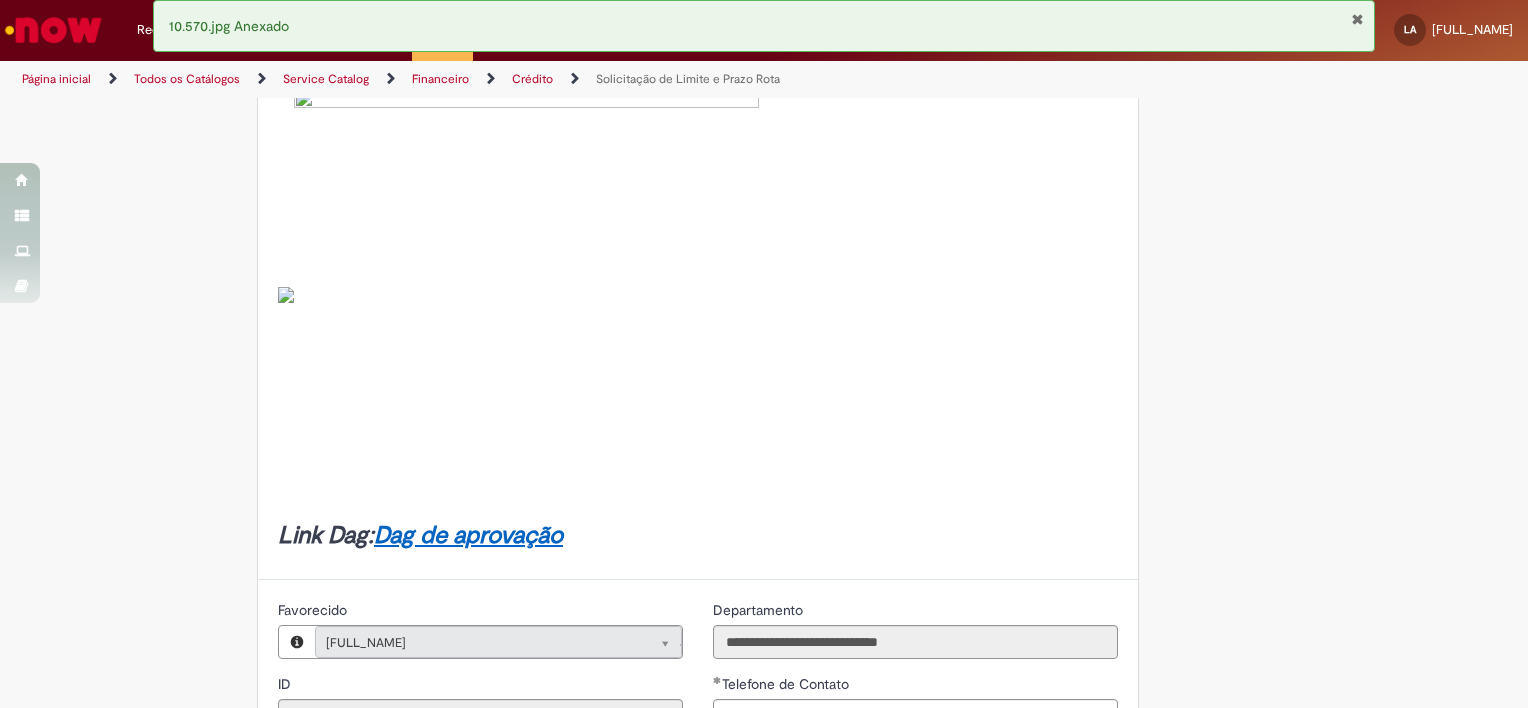 scroll, scrollTop: 0, scrollLeft: 0, axis: both 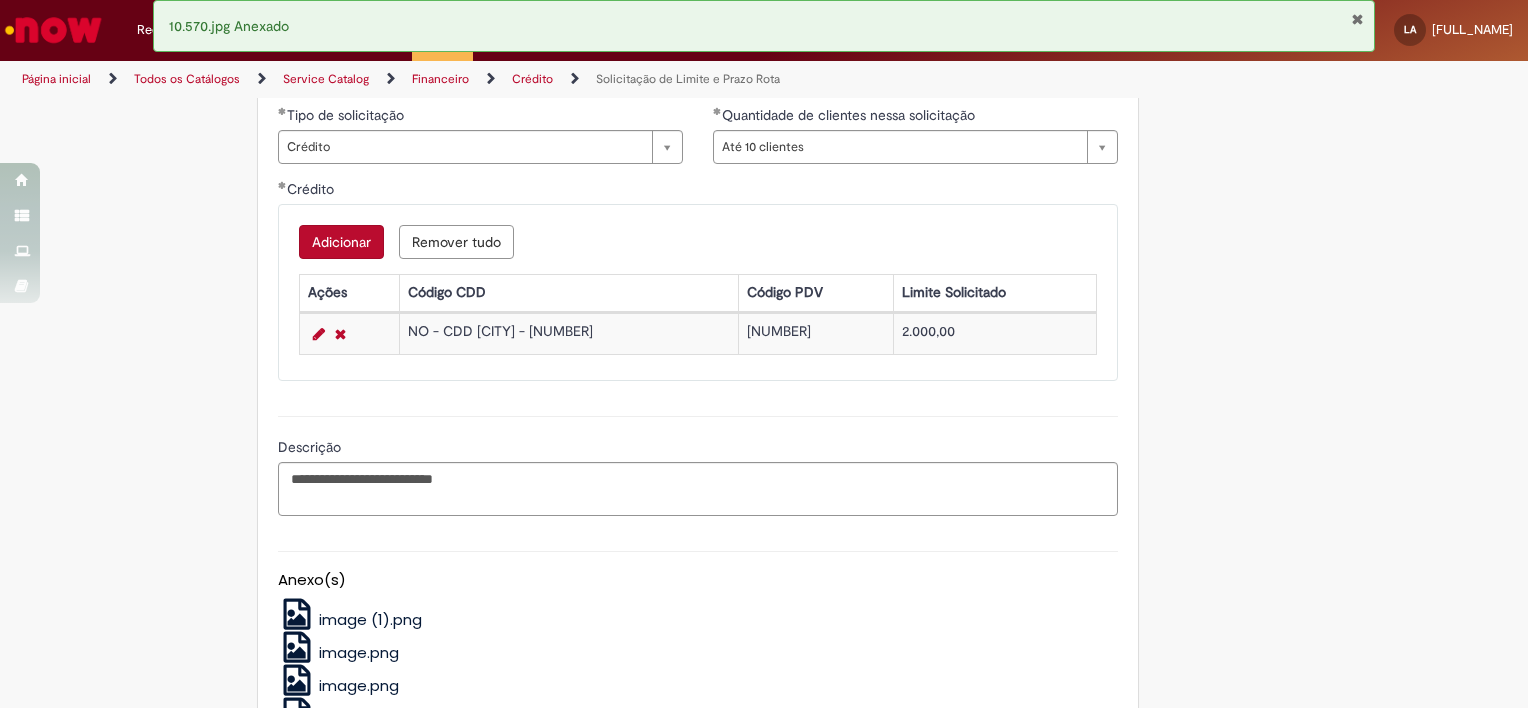 click on "Adicionar" at bounding box center (341, 242) 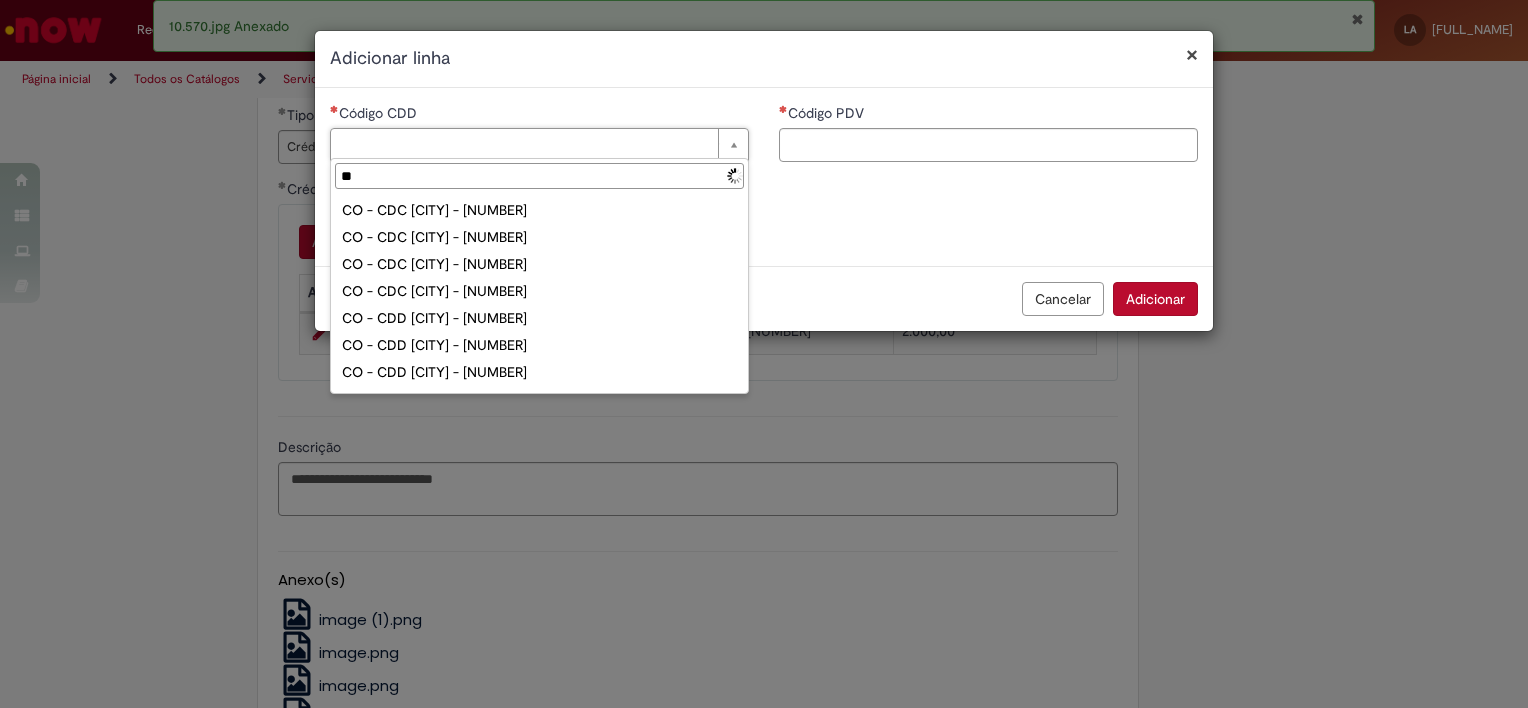 type on "***" 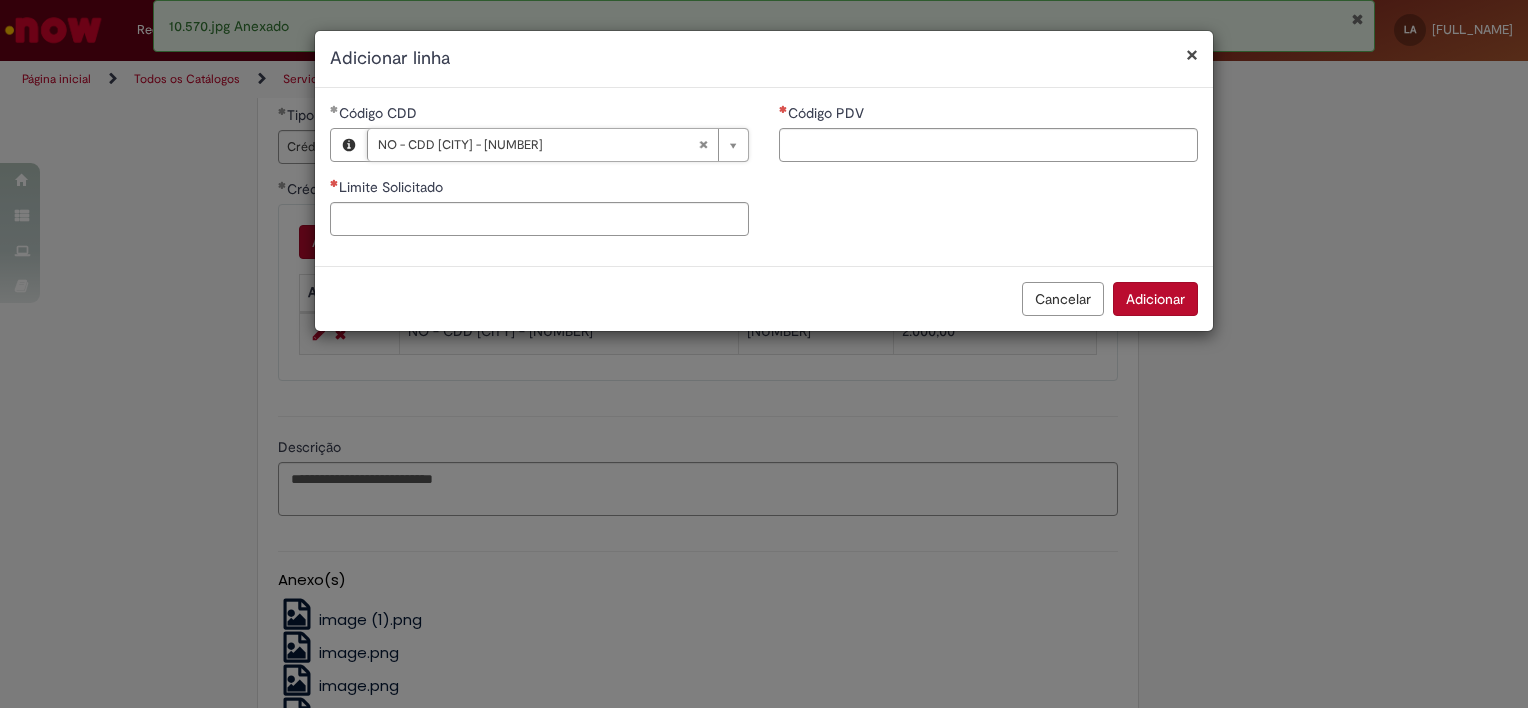 click on "Código PDV" at bounding box center [988, 115] 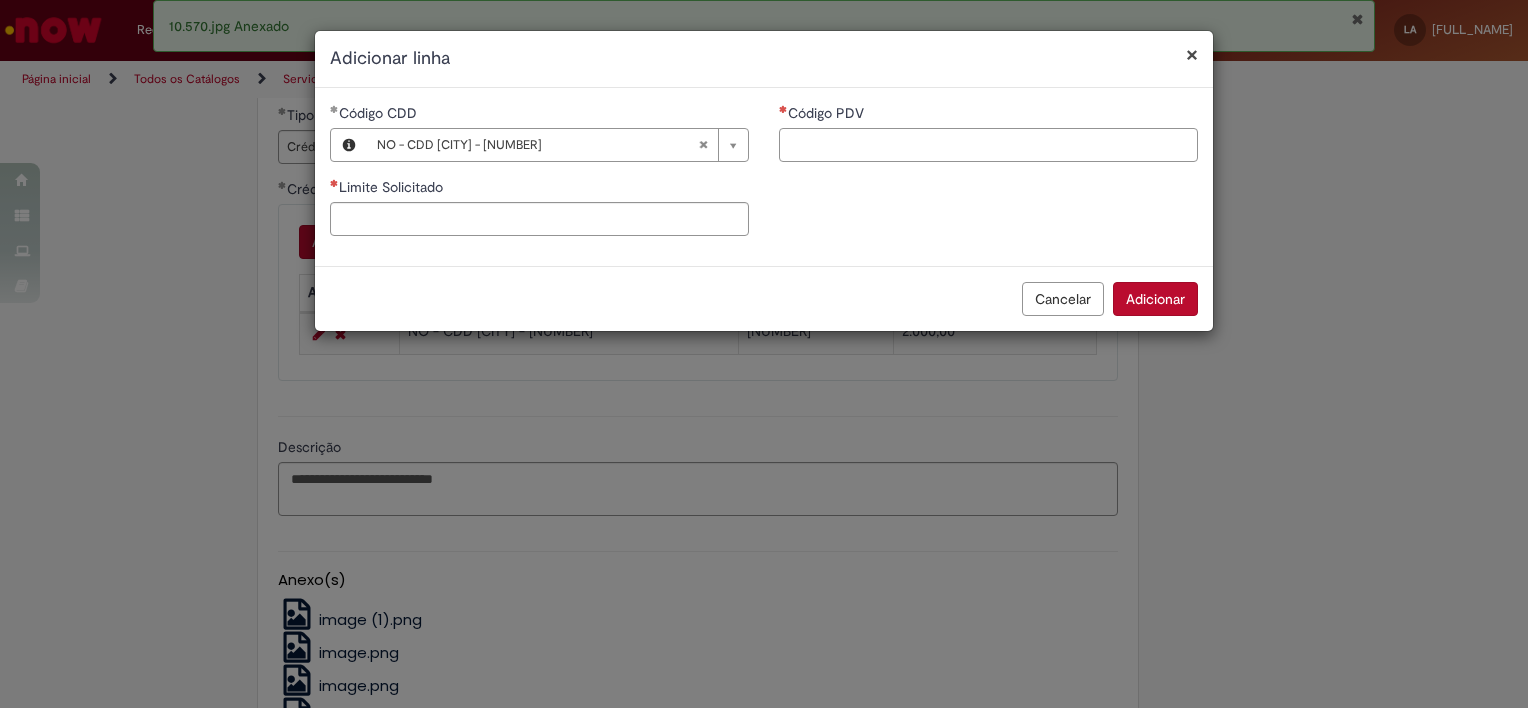 click on "Código PDV" at bounding box center [988, 145] 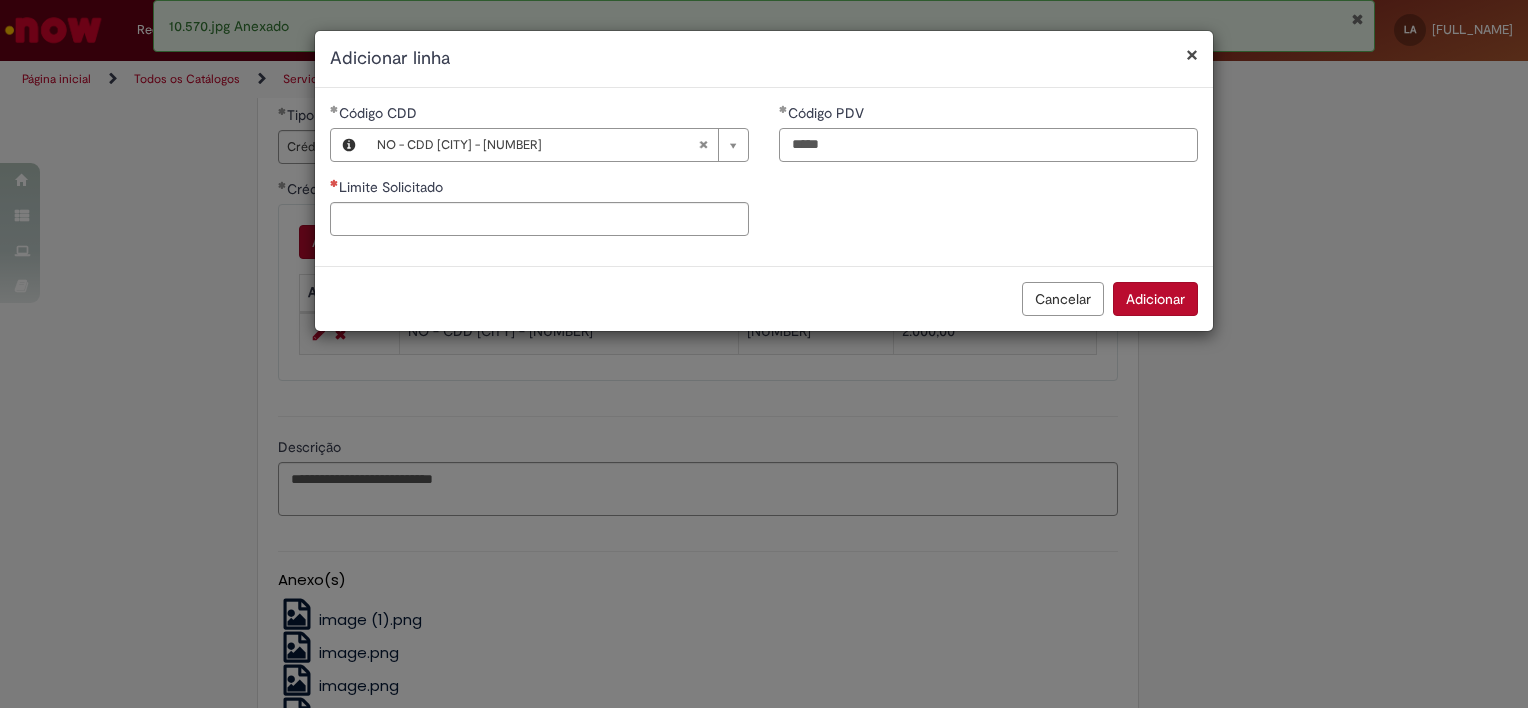 type on "*****" 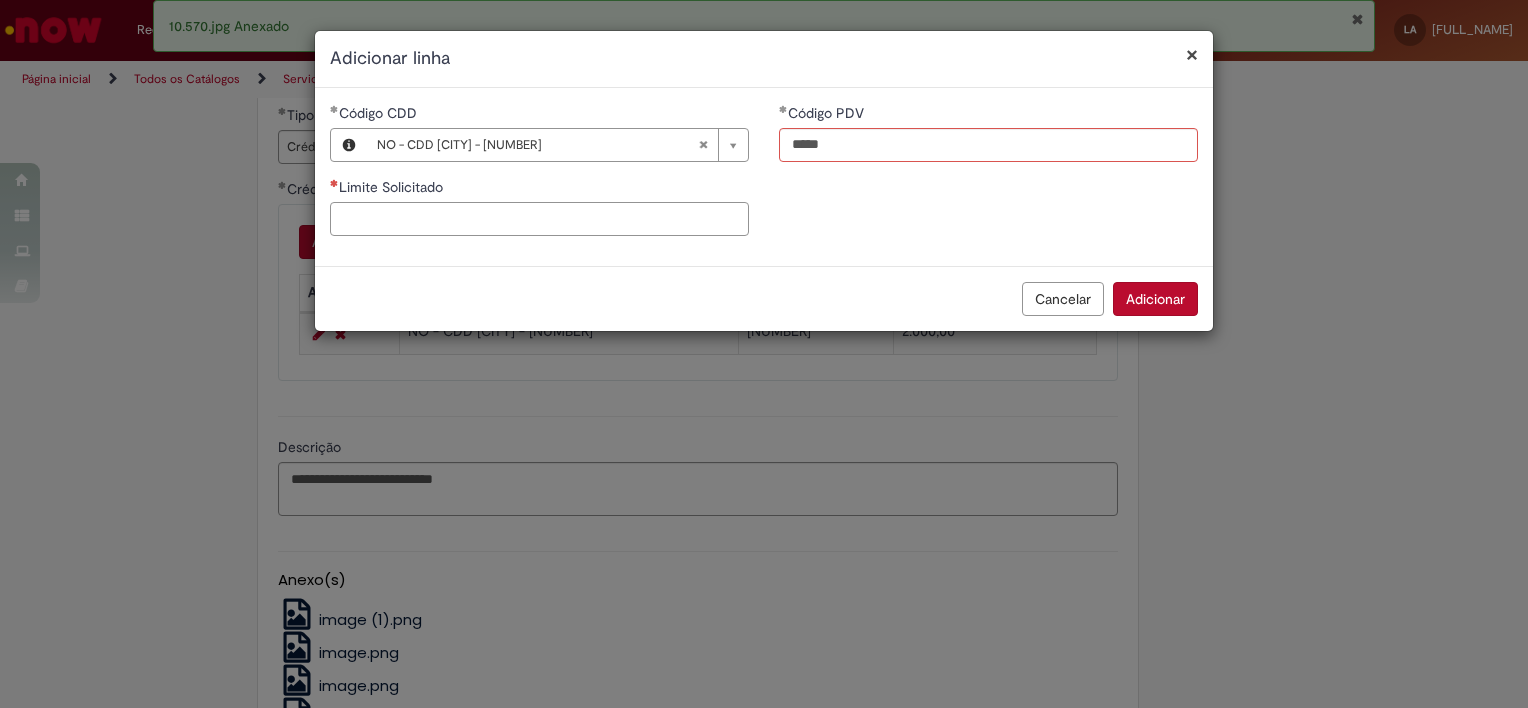 click on "Limite Solicitado" at bounding box center (539, 219) 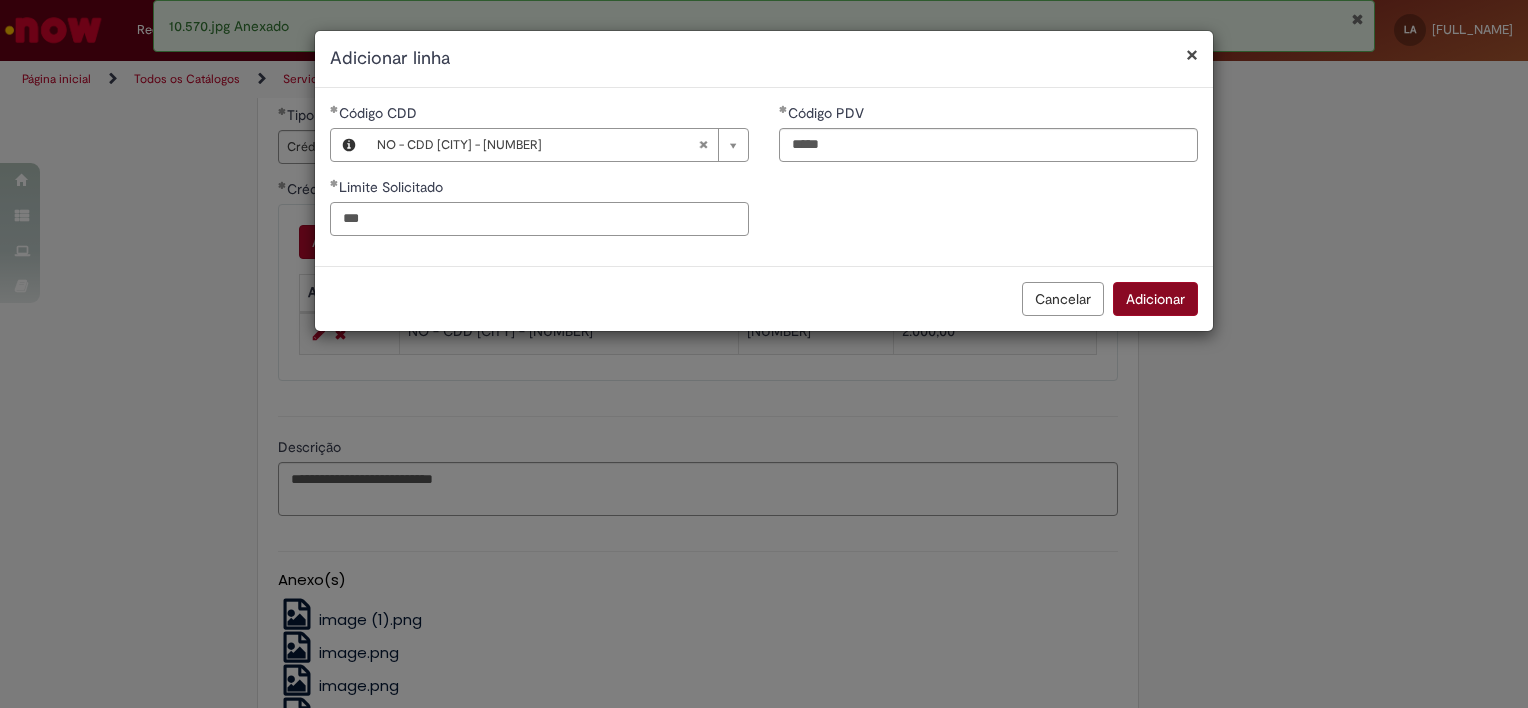 type on "***" 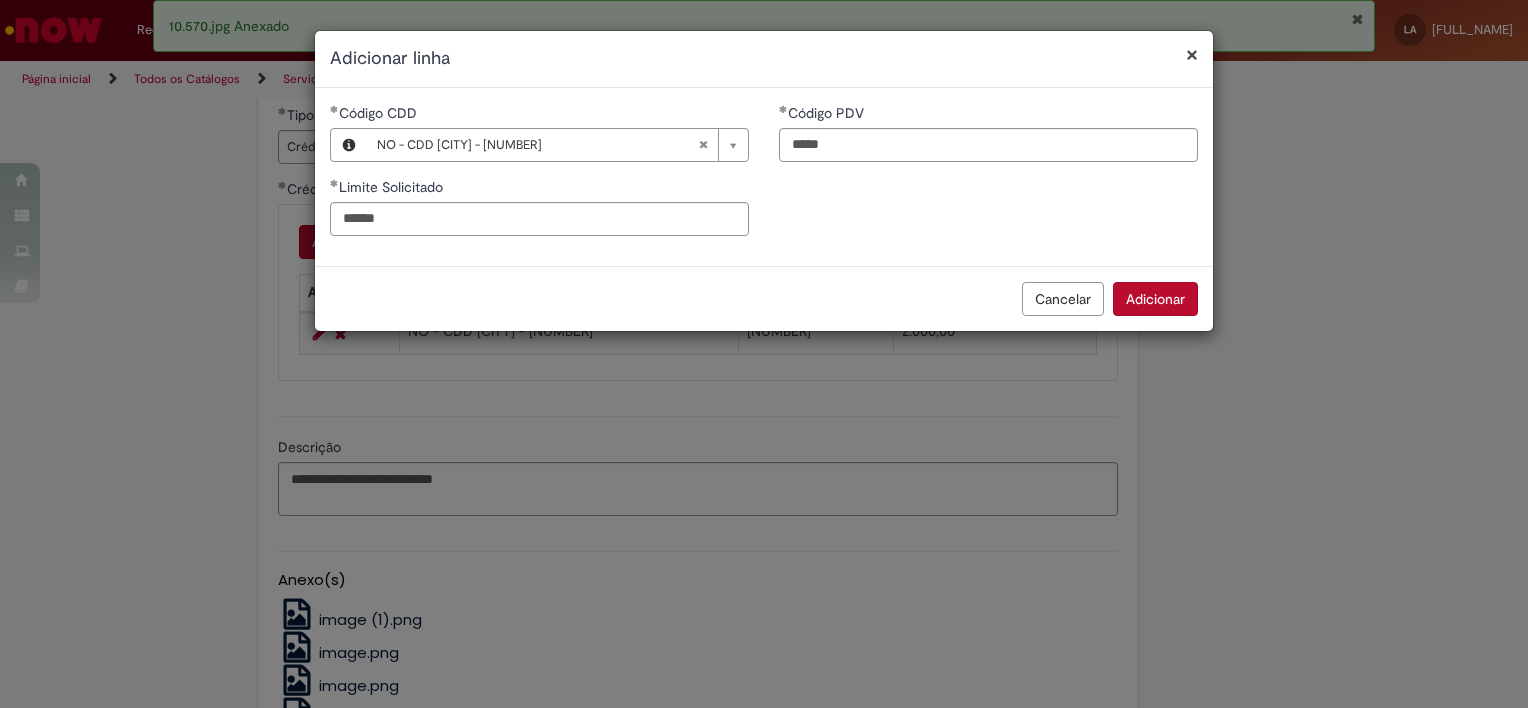 click on "Adicionar" at bounding box center (1155, 299) 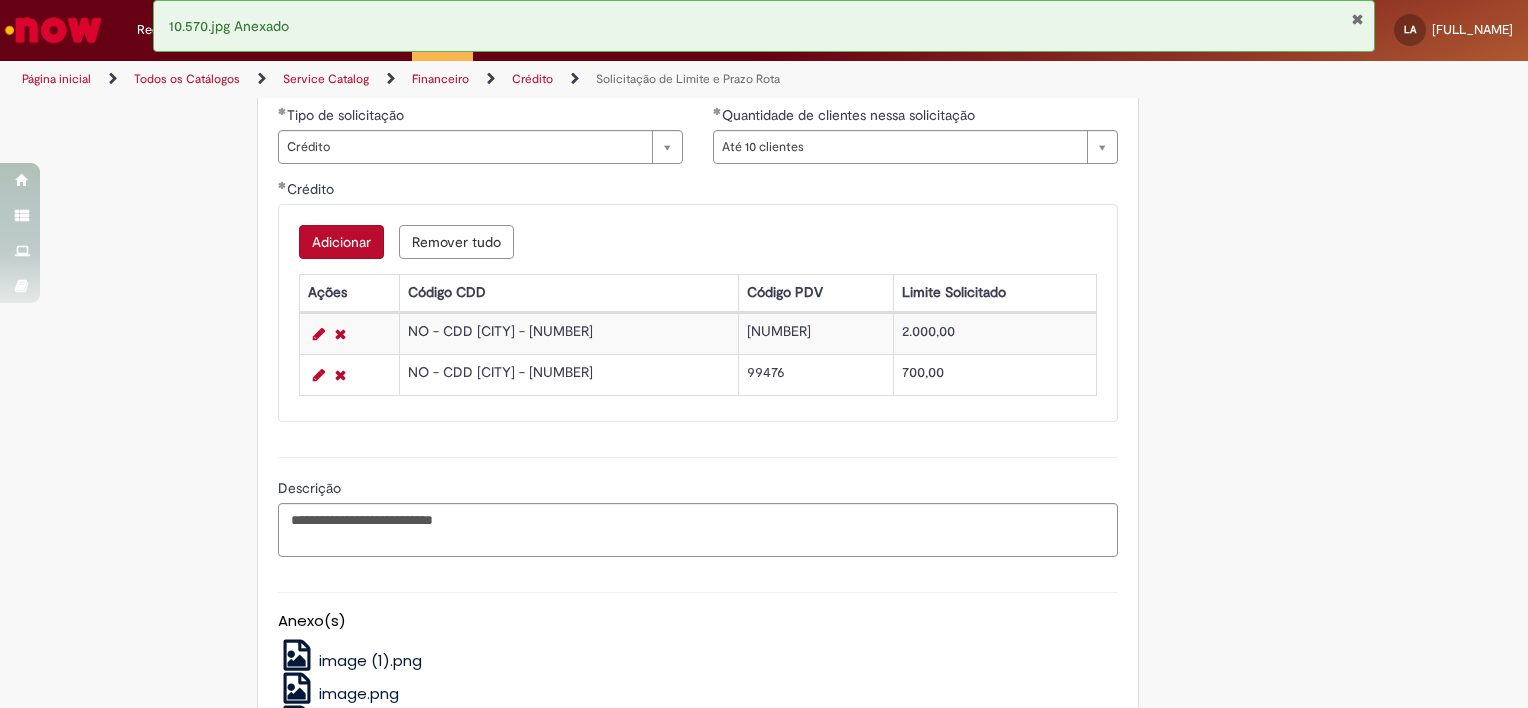 click on "[NUMBER]" at bounding box center (816, 334) 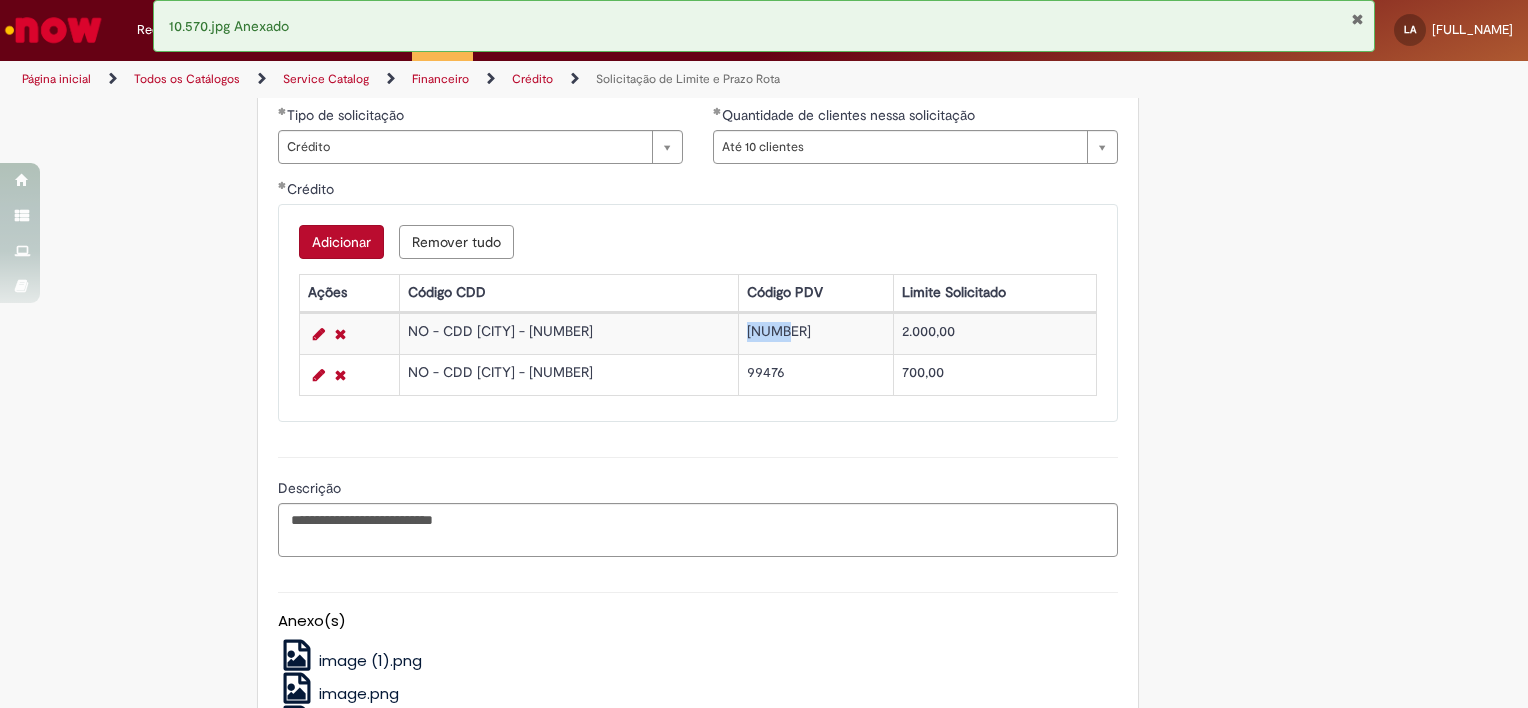 click on "[NUMBER]" at bounding box center (816, 334) 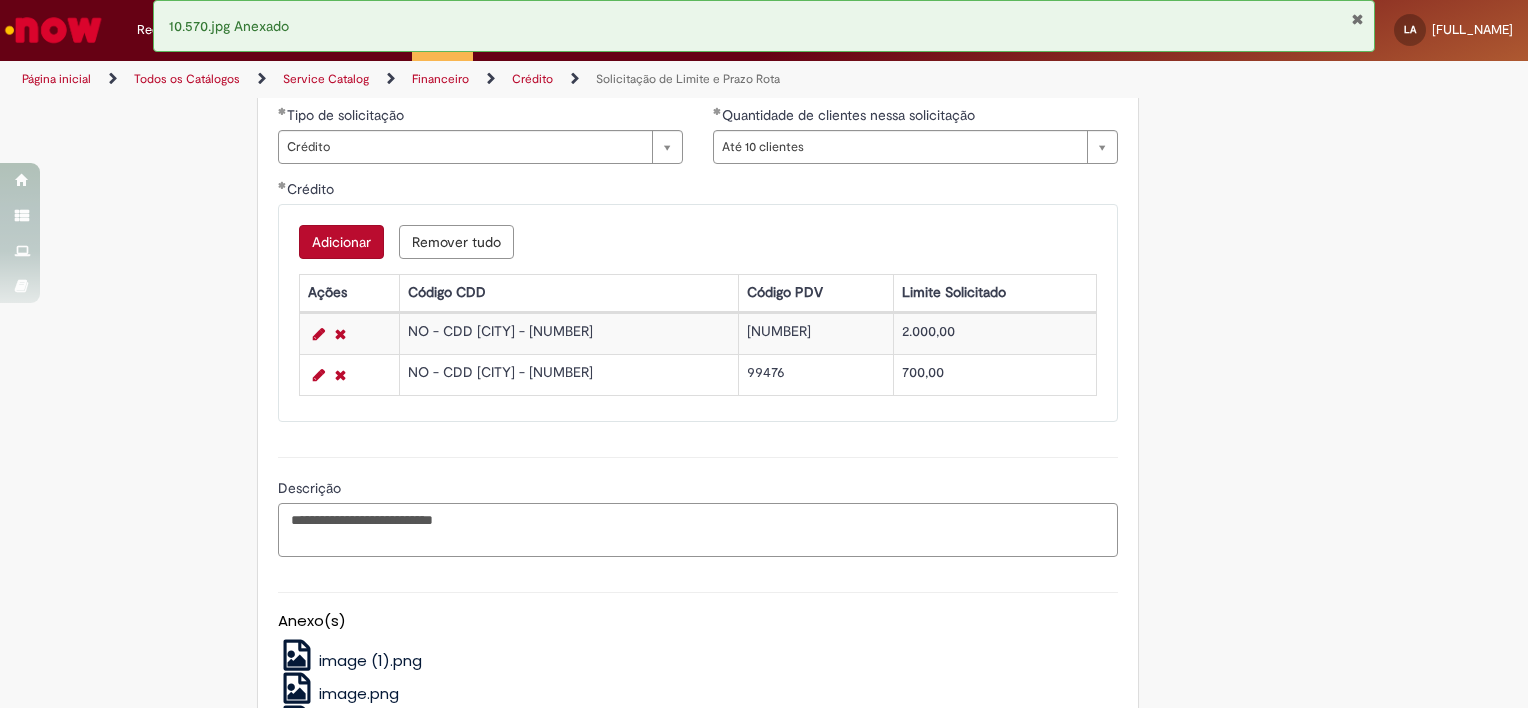 drag, startPoint x: 402, startPoint y: 520, endPoint x: 251, endPoint y: 513, distance: 151.16217 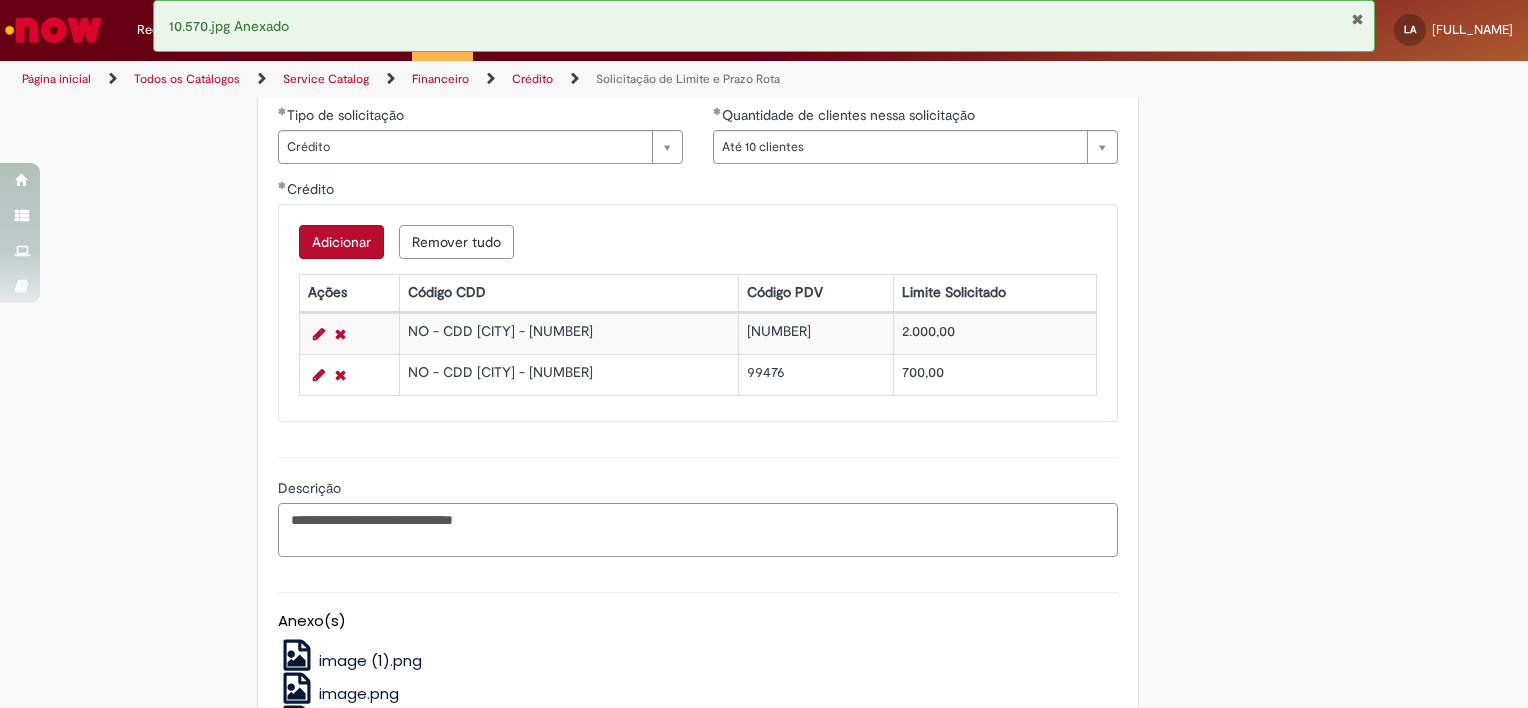 paste on "*****" 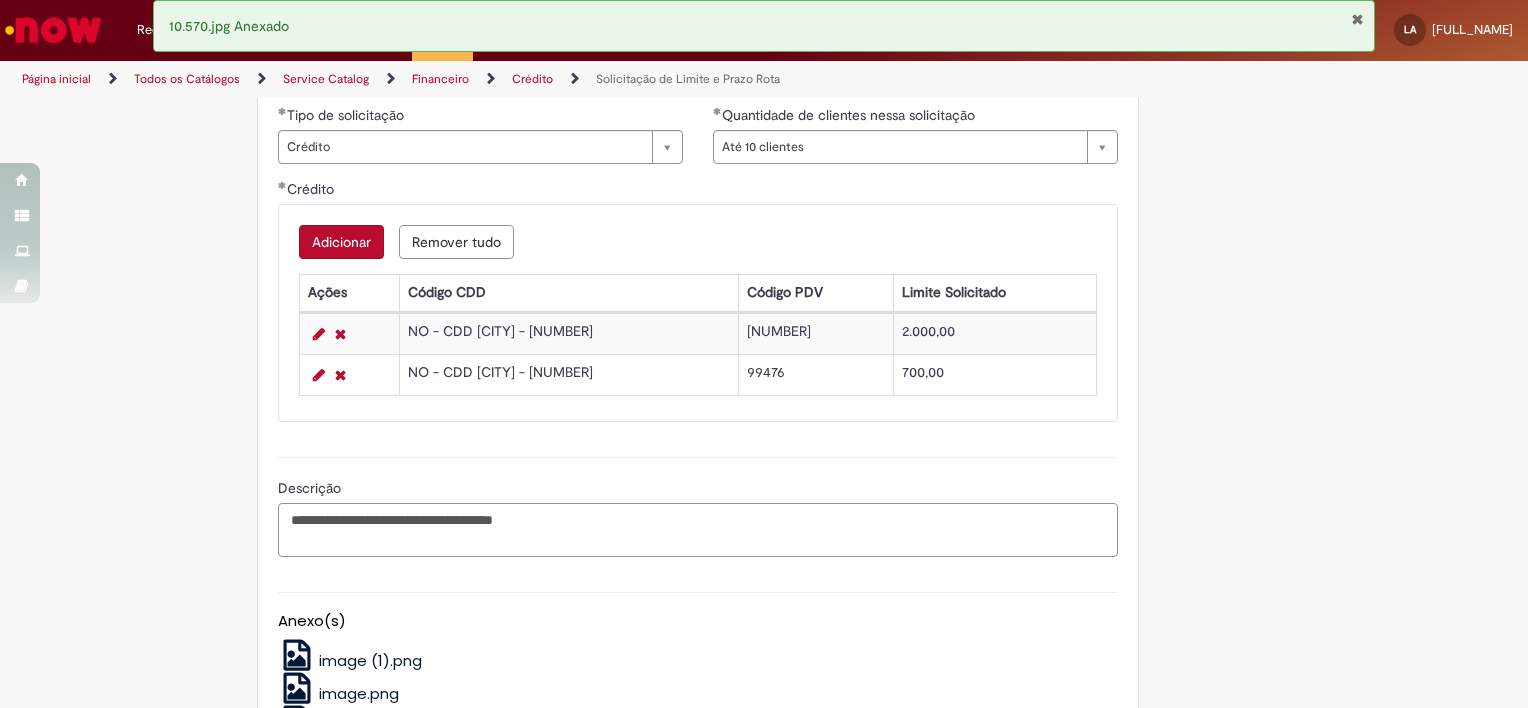 click on "**********" at bounding box center [698, 530] 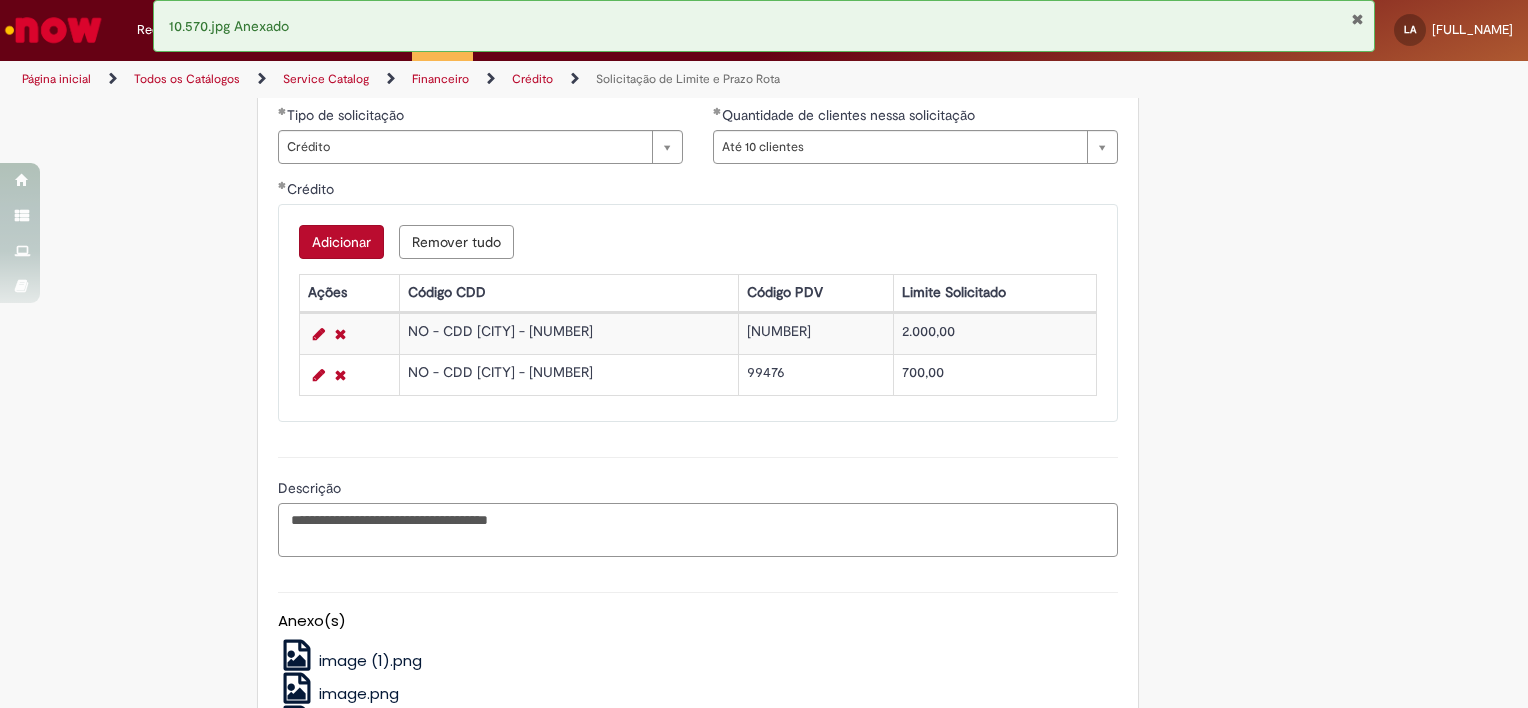 click on "**********" at bounding box center (698, 530) 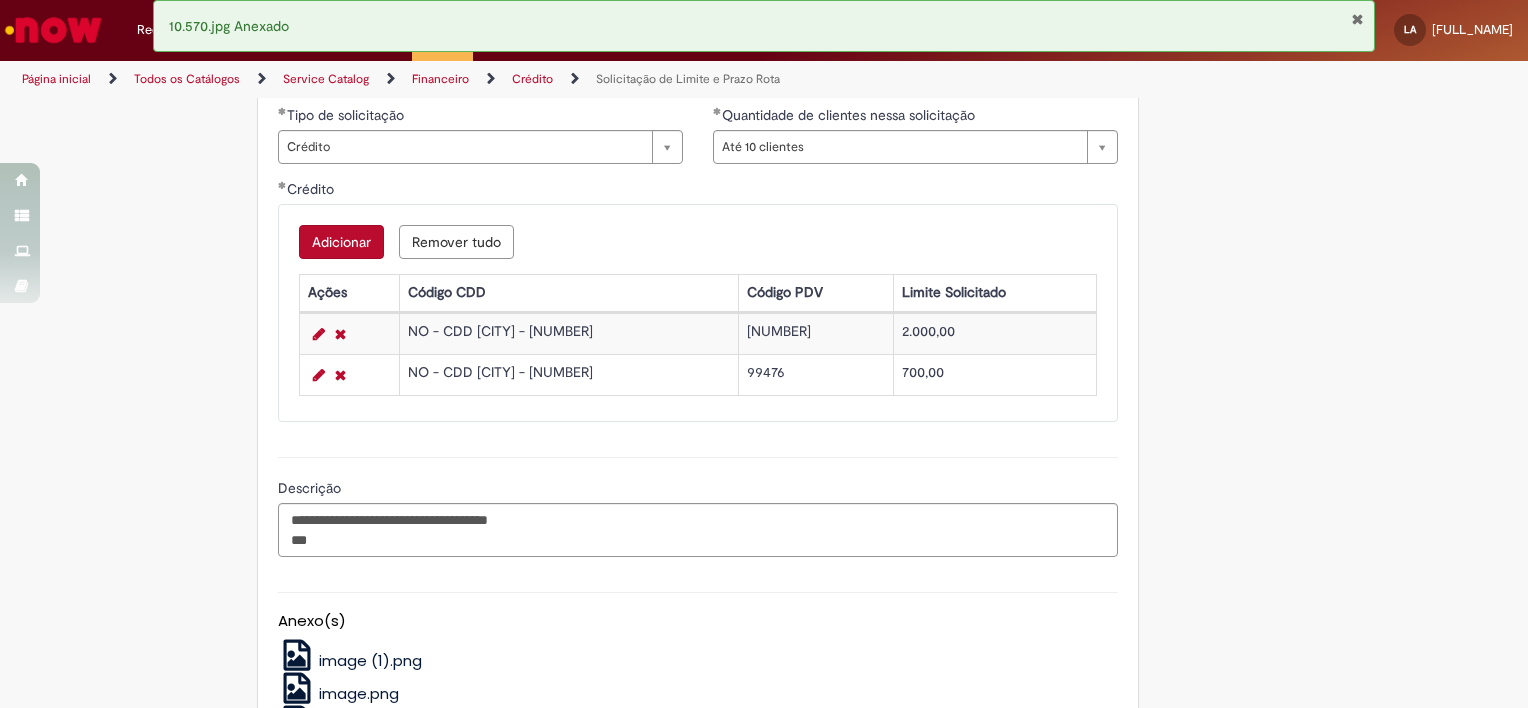 click on "99476" at bounding box center (816, 334) 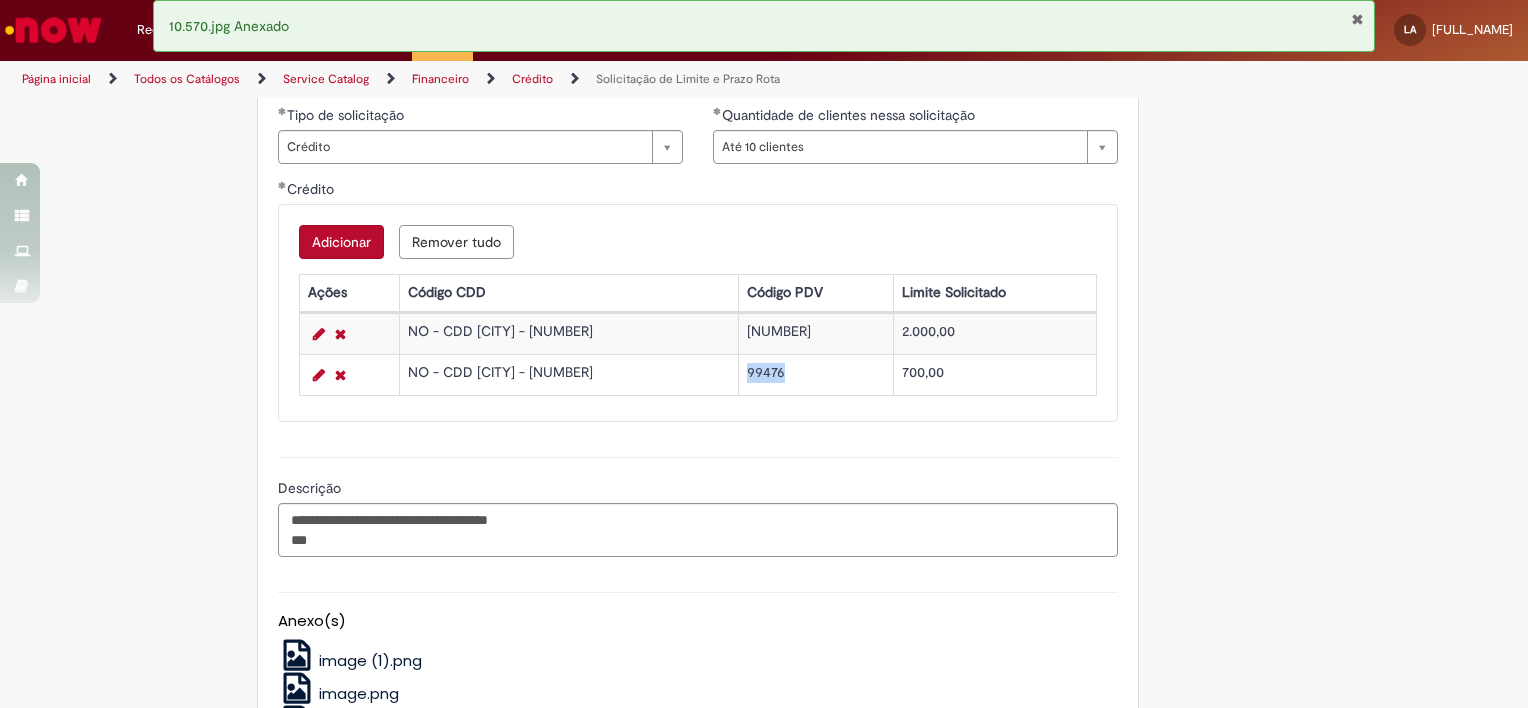 copy on "99476" 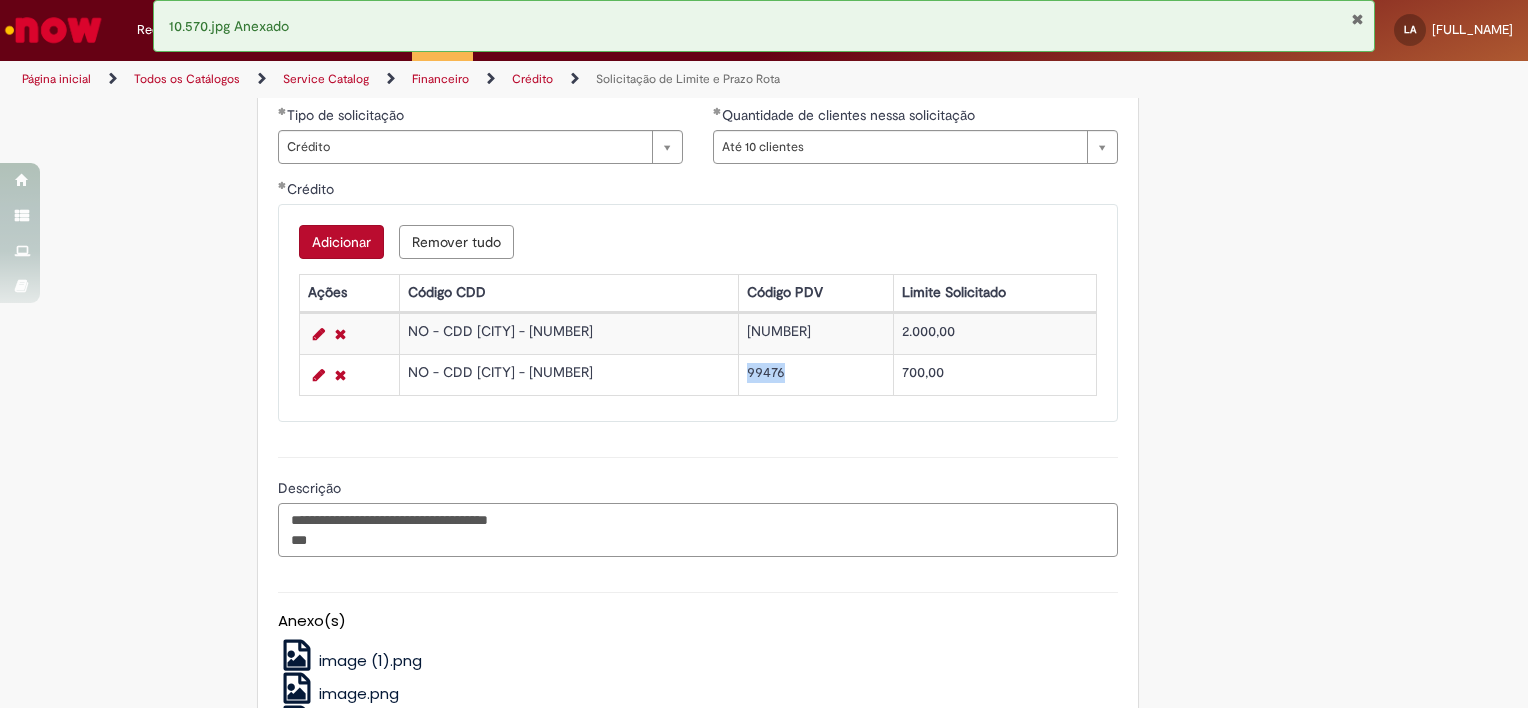 click on "**********" at bounding box center (698, 530) 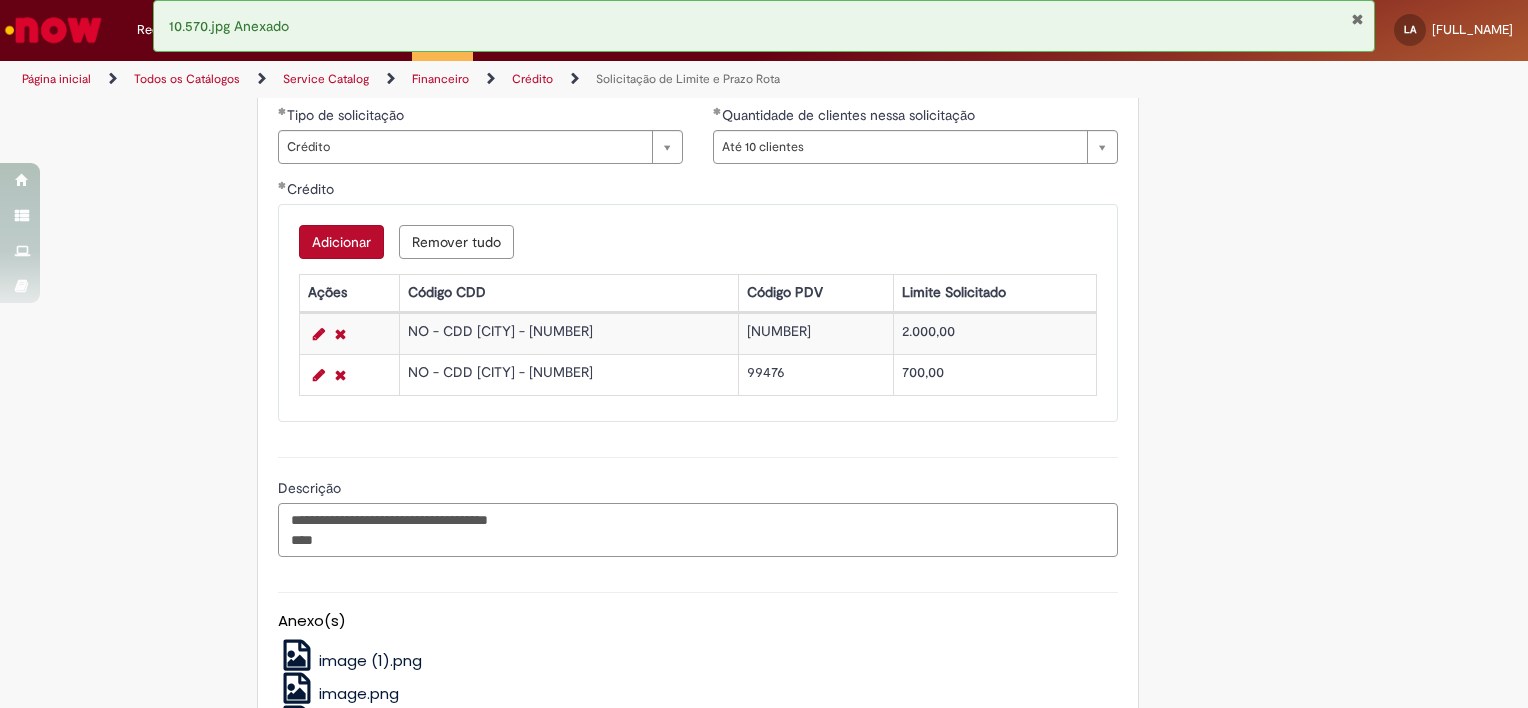 paste on "******" 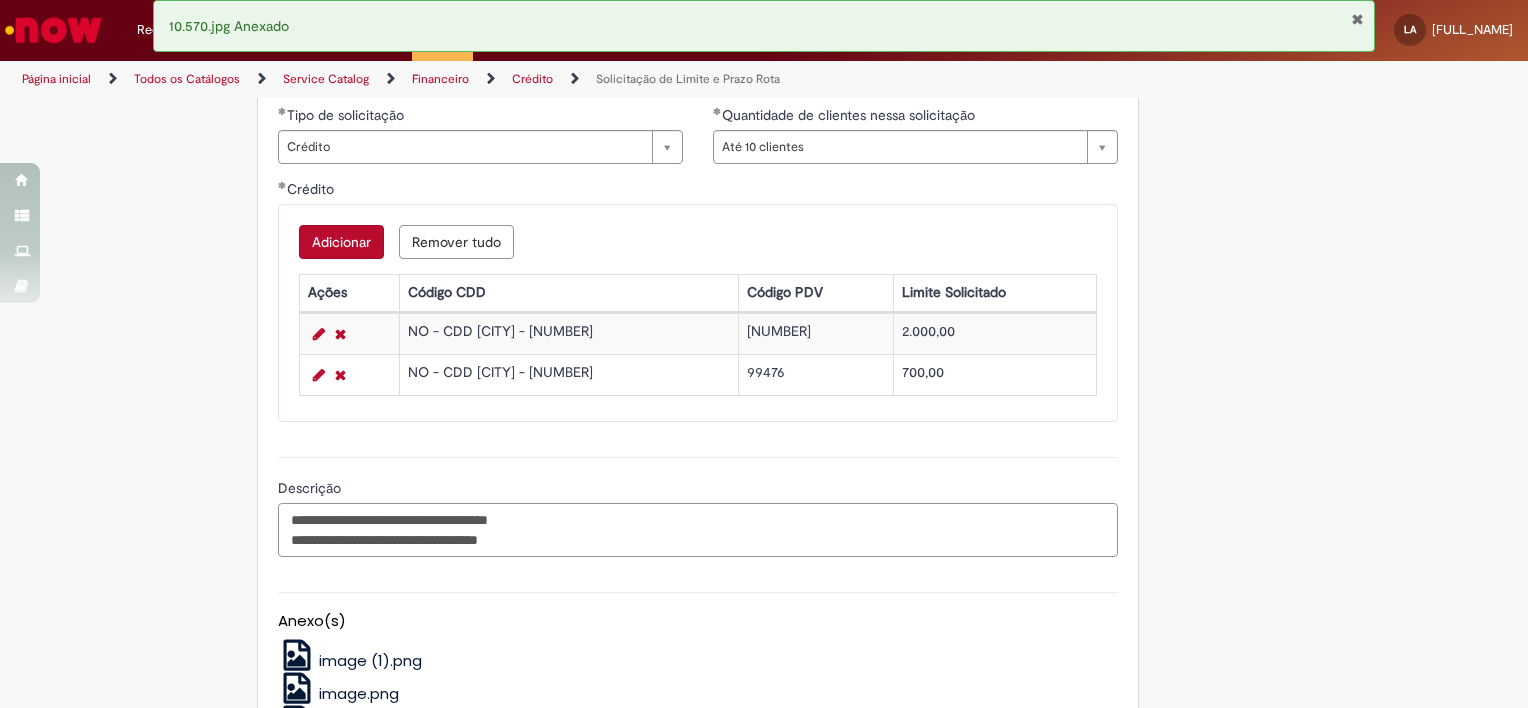 type on "**********" 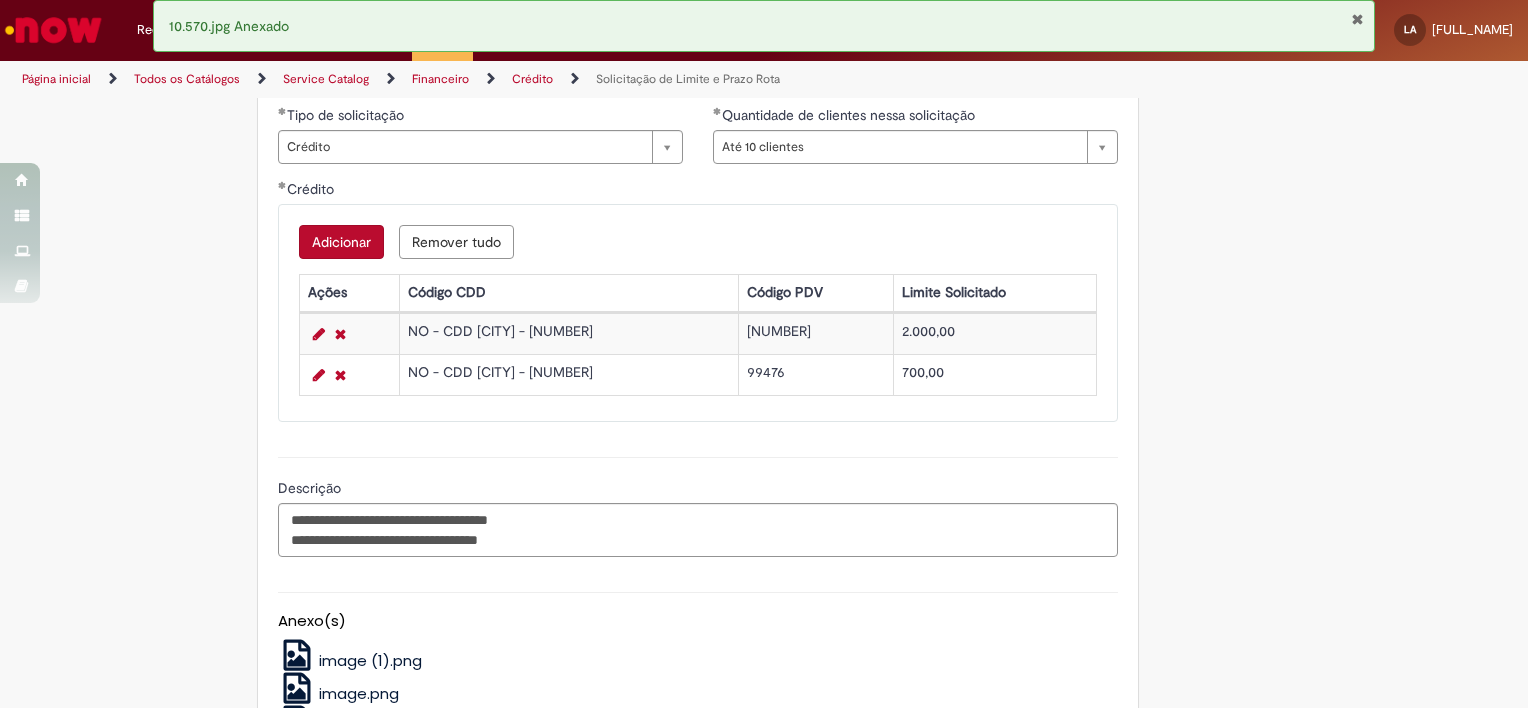 click on "Anexo(s)
image (1).png
image.png
image.png
Simulador.xlsx
Template Padrão (acima de 10 clientes).xlsx" at bounding box center (698, 694) 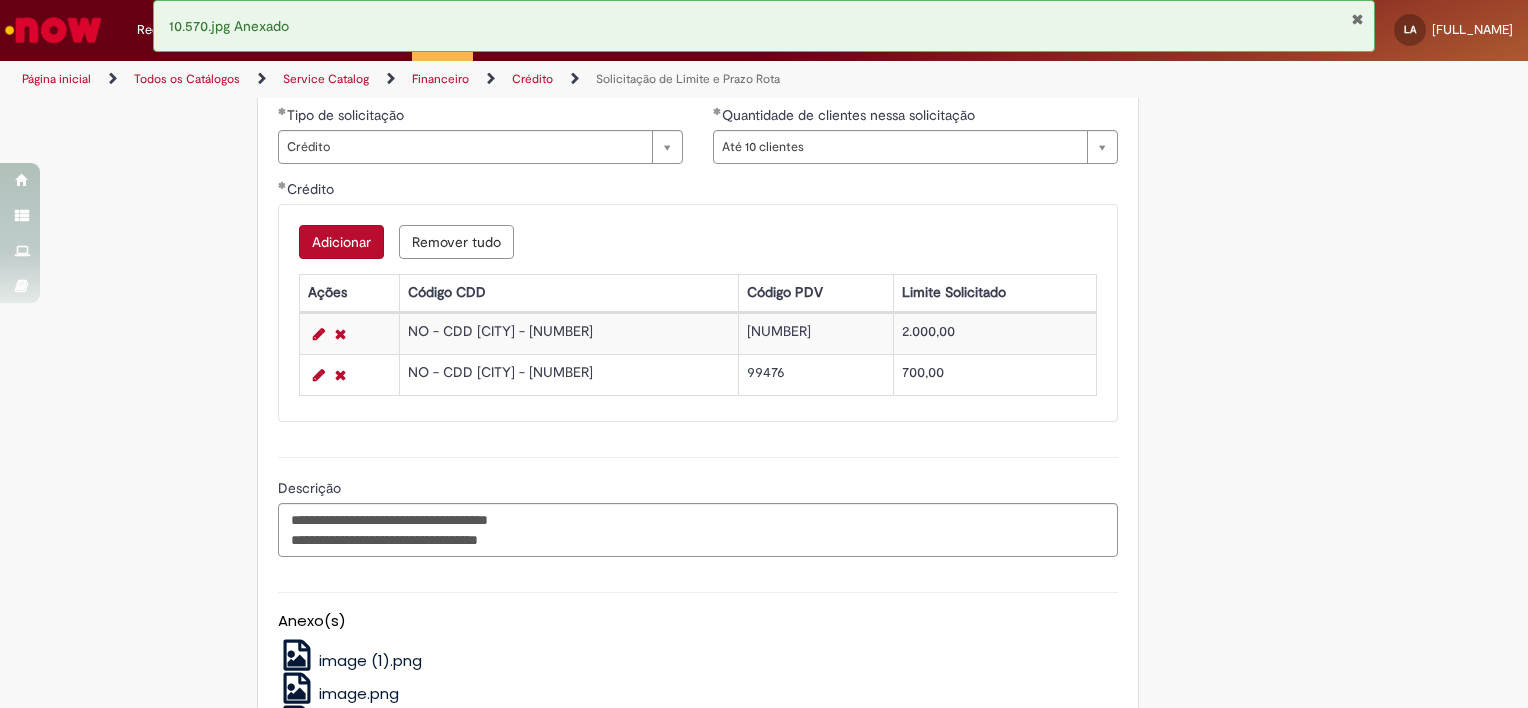 click on "Adicionar" at bounding box center (341, 242) 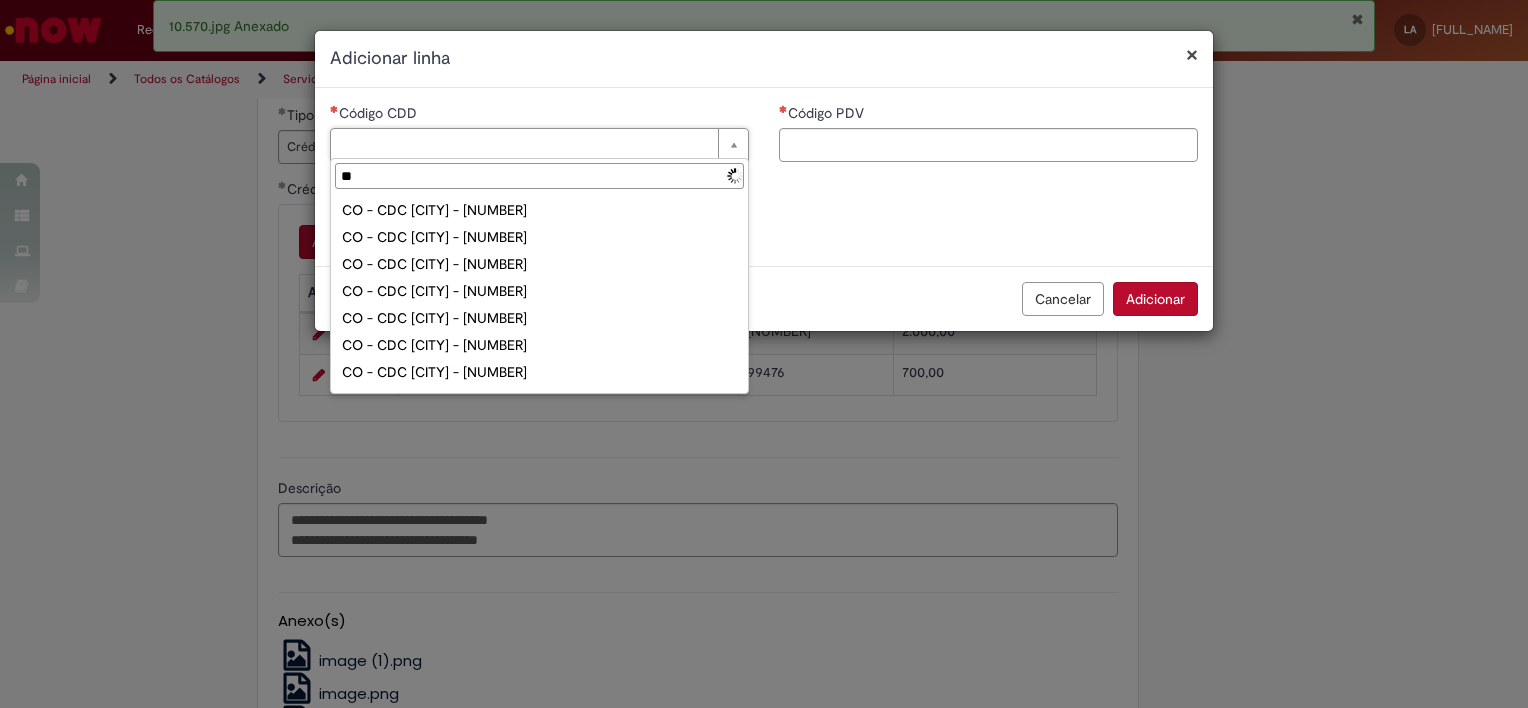 type on "***" 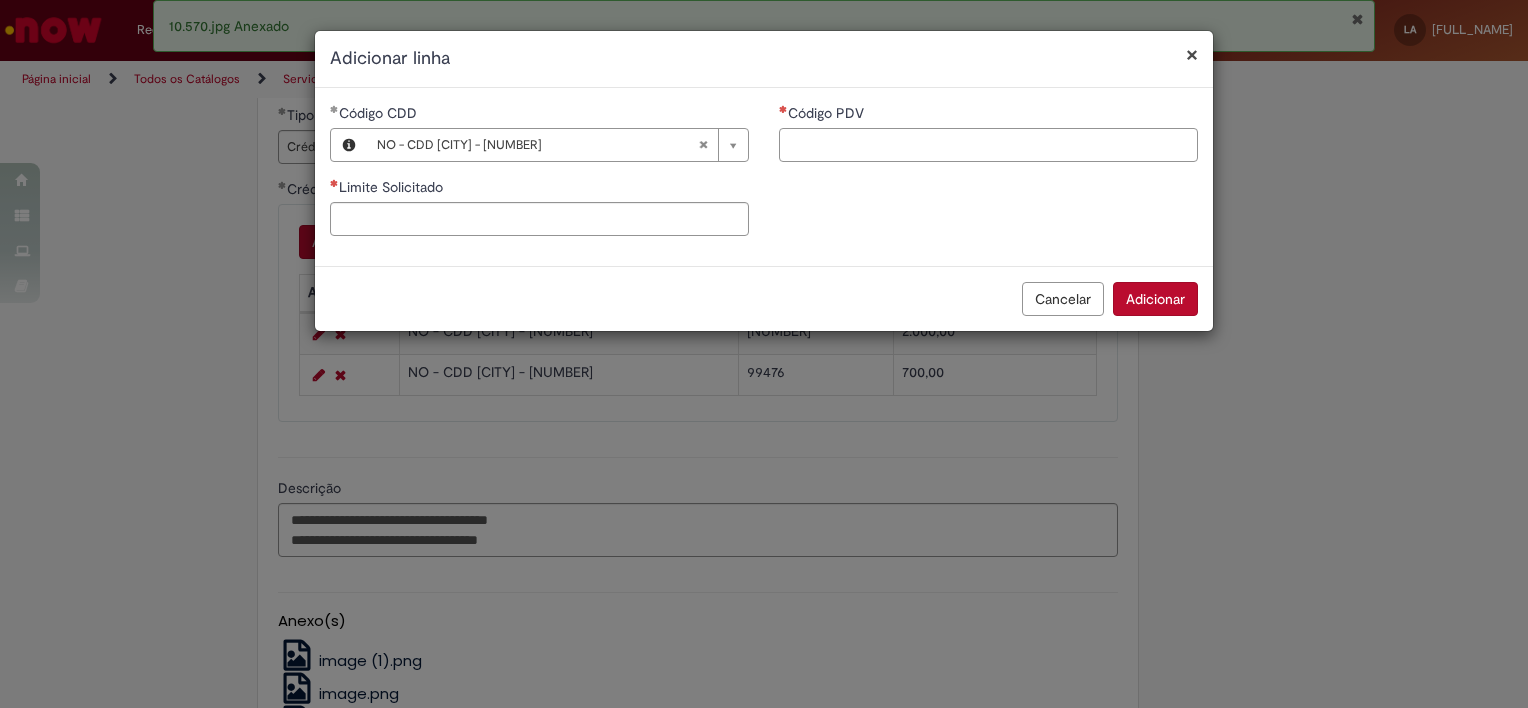click on "Código PDV" at bounding box center (988, 145) 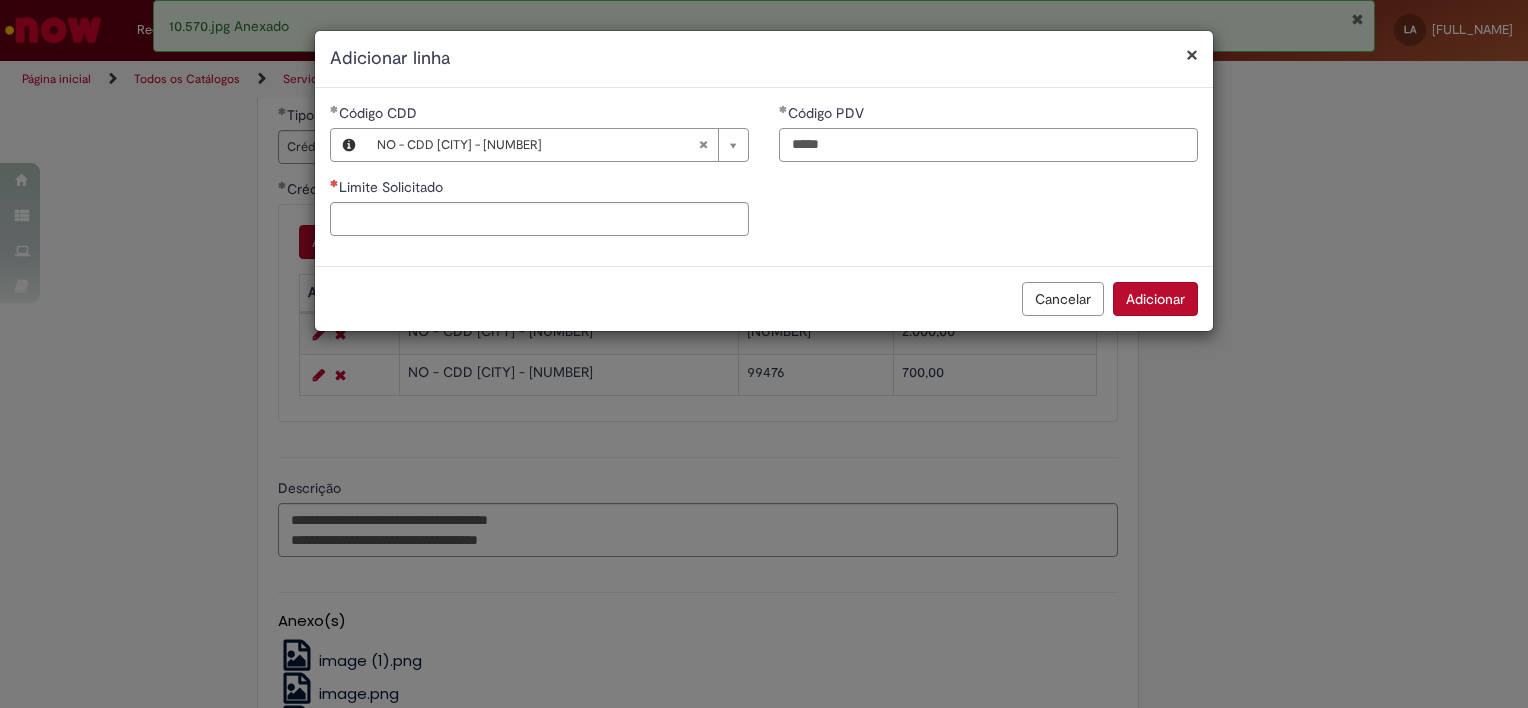 type on "*****" 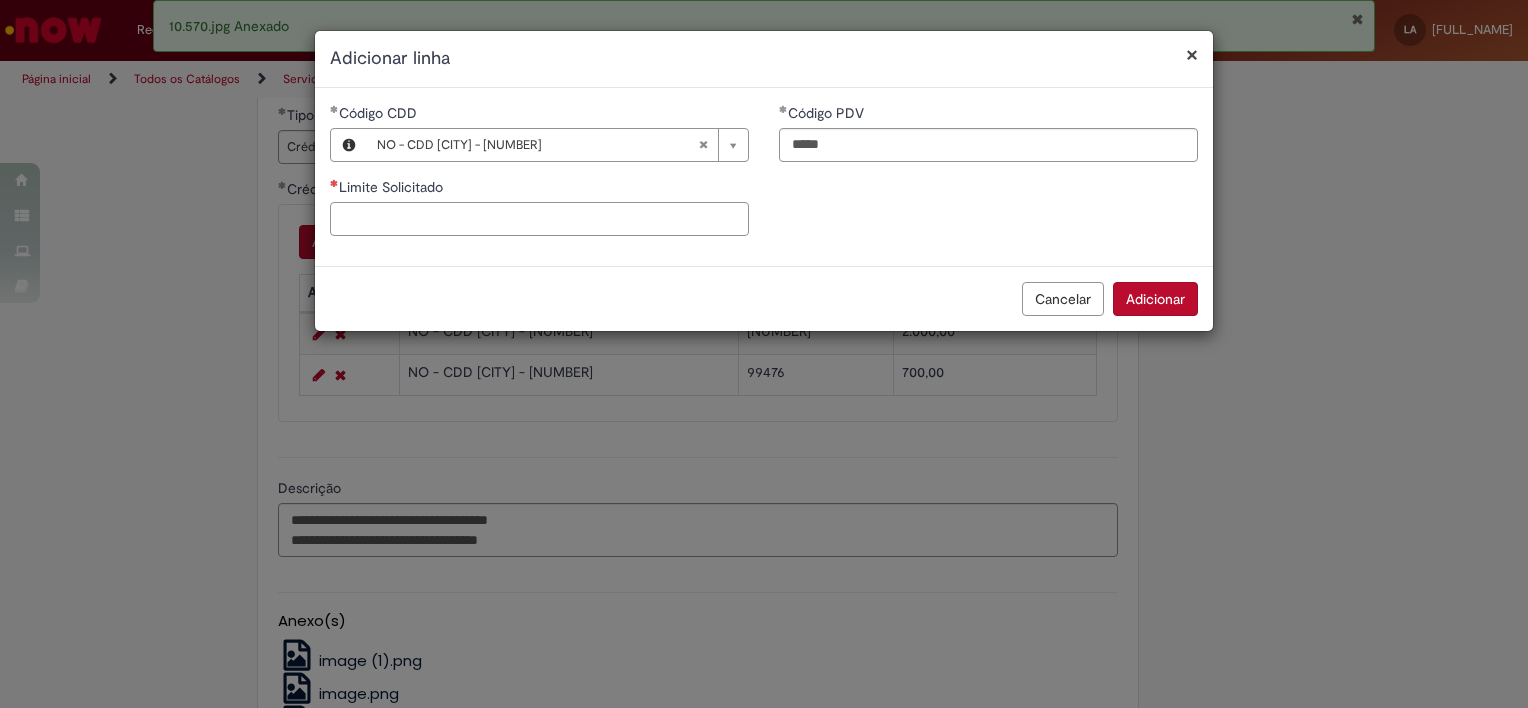 click on "Limite Solicitado" at bounding box center (539, 219) 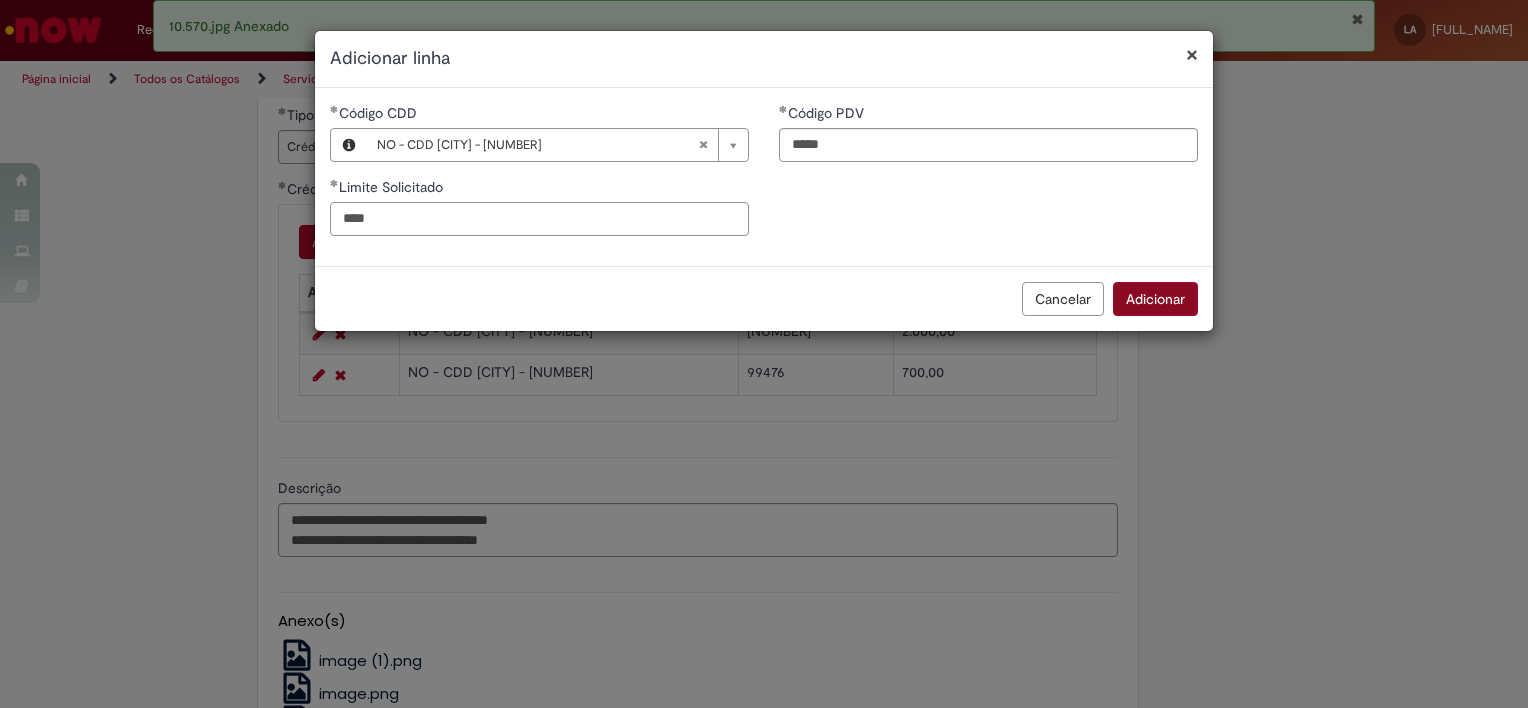 type on "****" 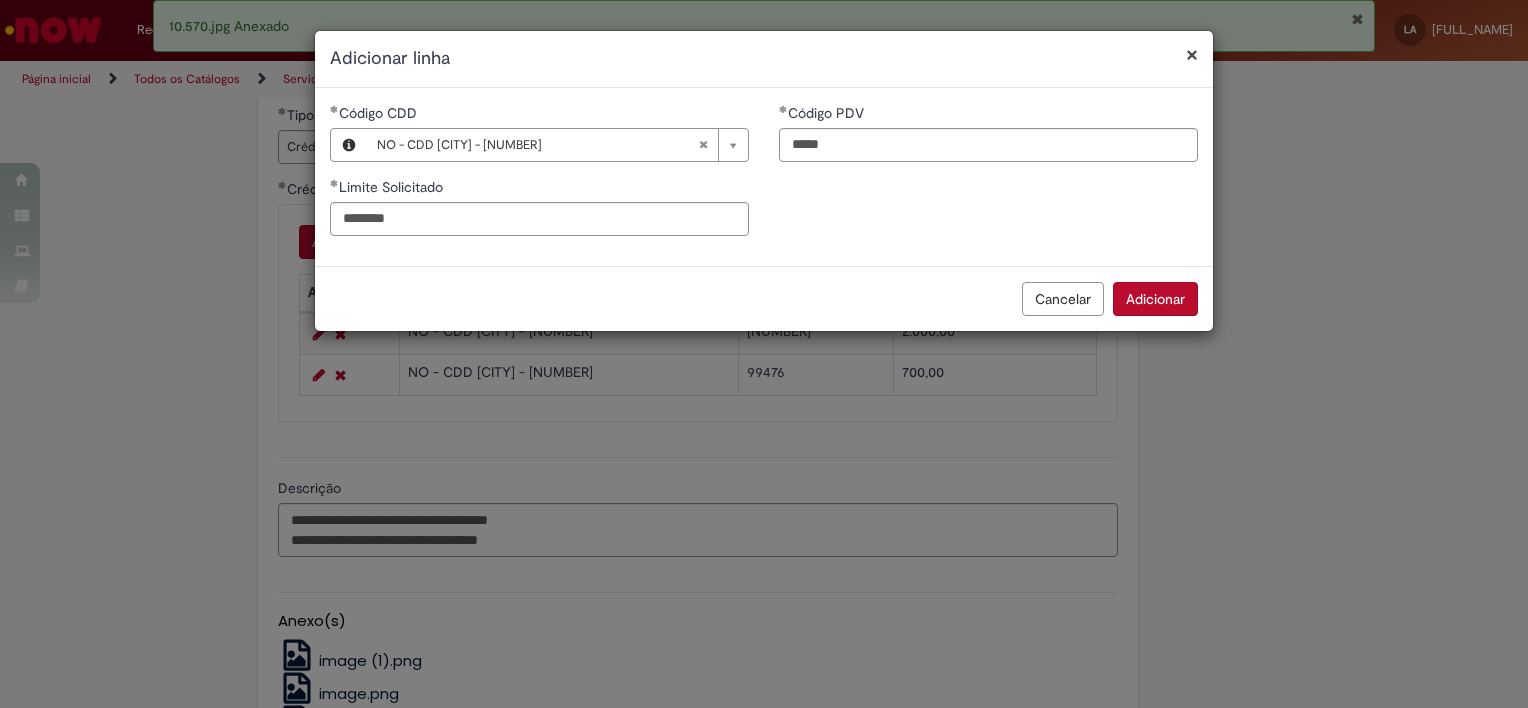 click on "Adicionar" at bounding box center [1155, 299] 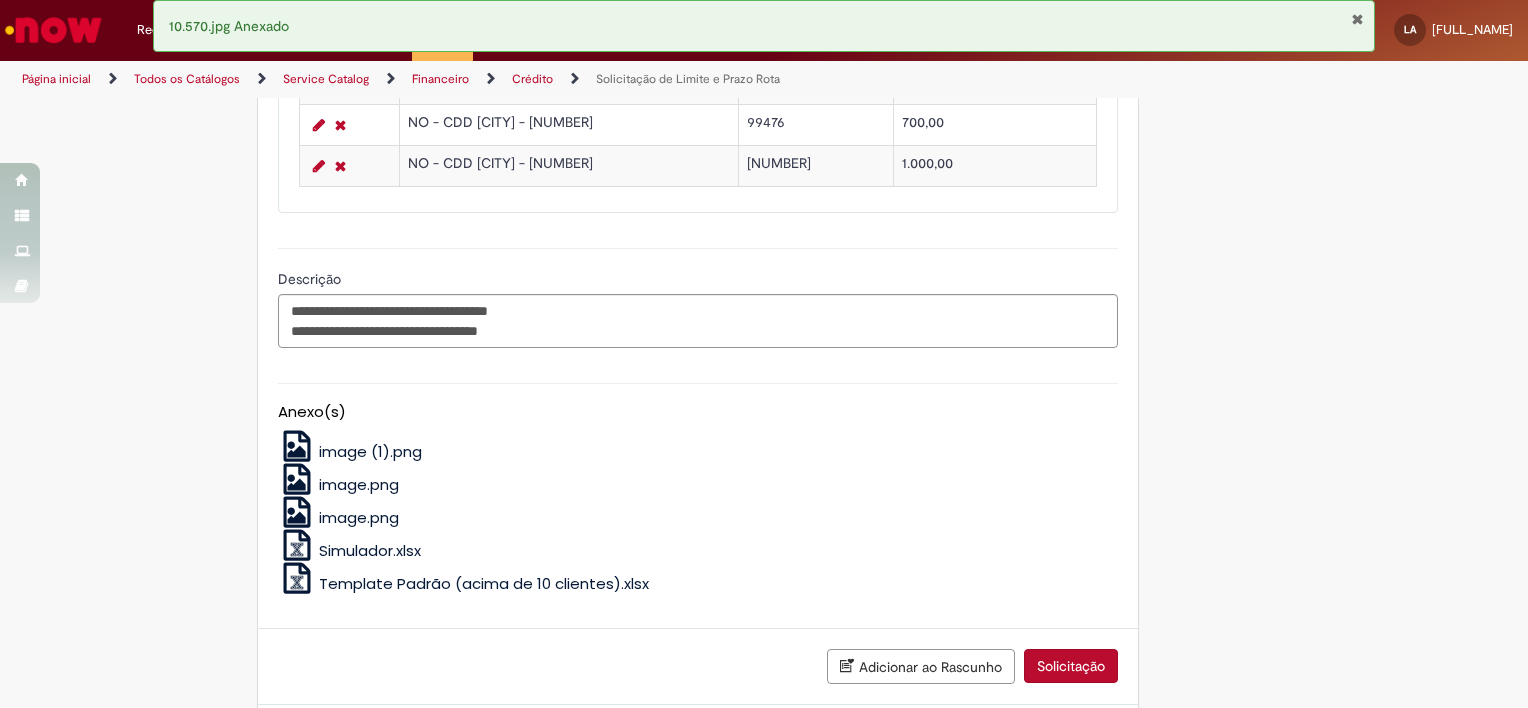 scroll, scrollTop: 1083, scrollLeft: 0, axis: vertical 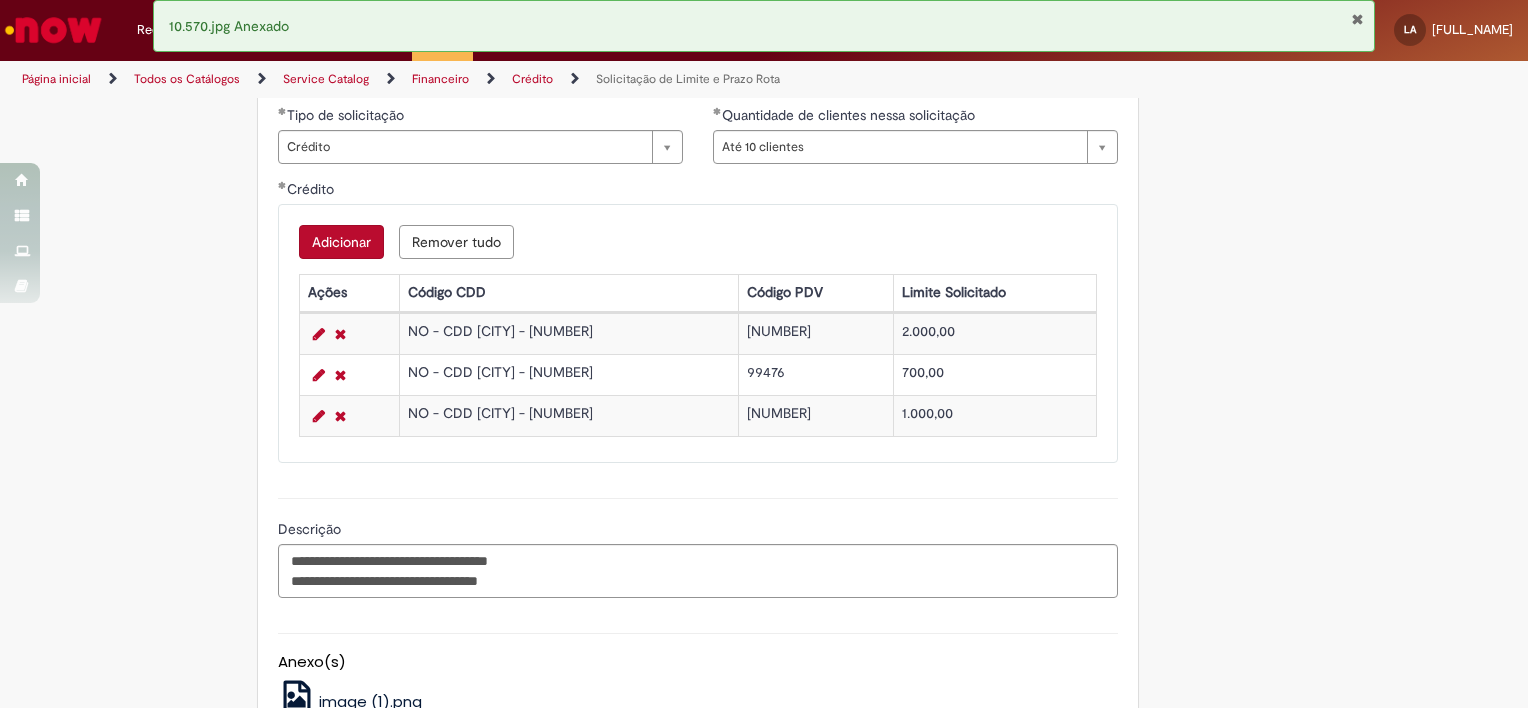 click on "[NUMBER]" at bounding box center [816, 334] 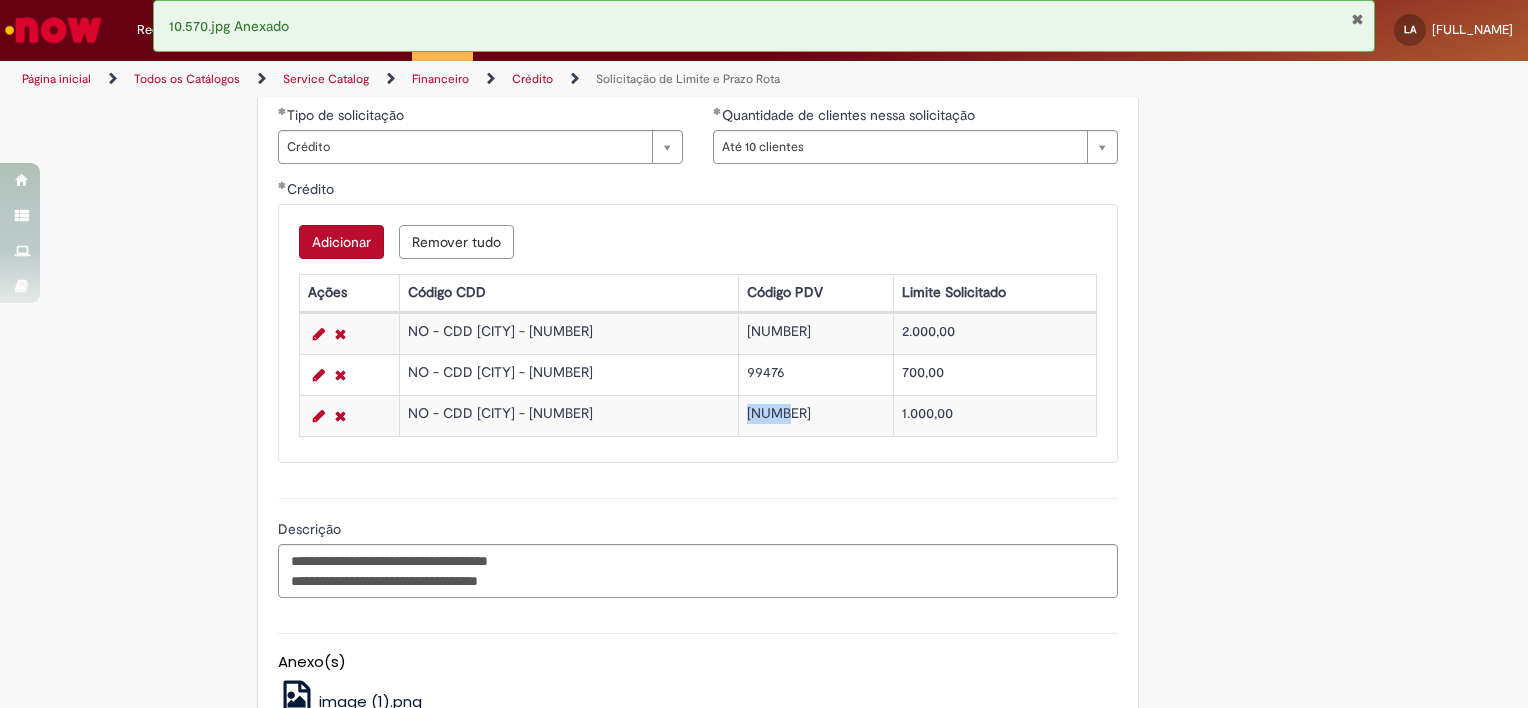 click on "[NUMBER]" at bounding box center [816, 334] 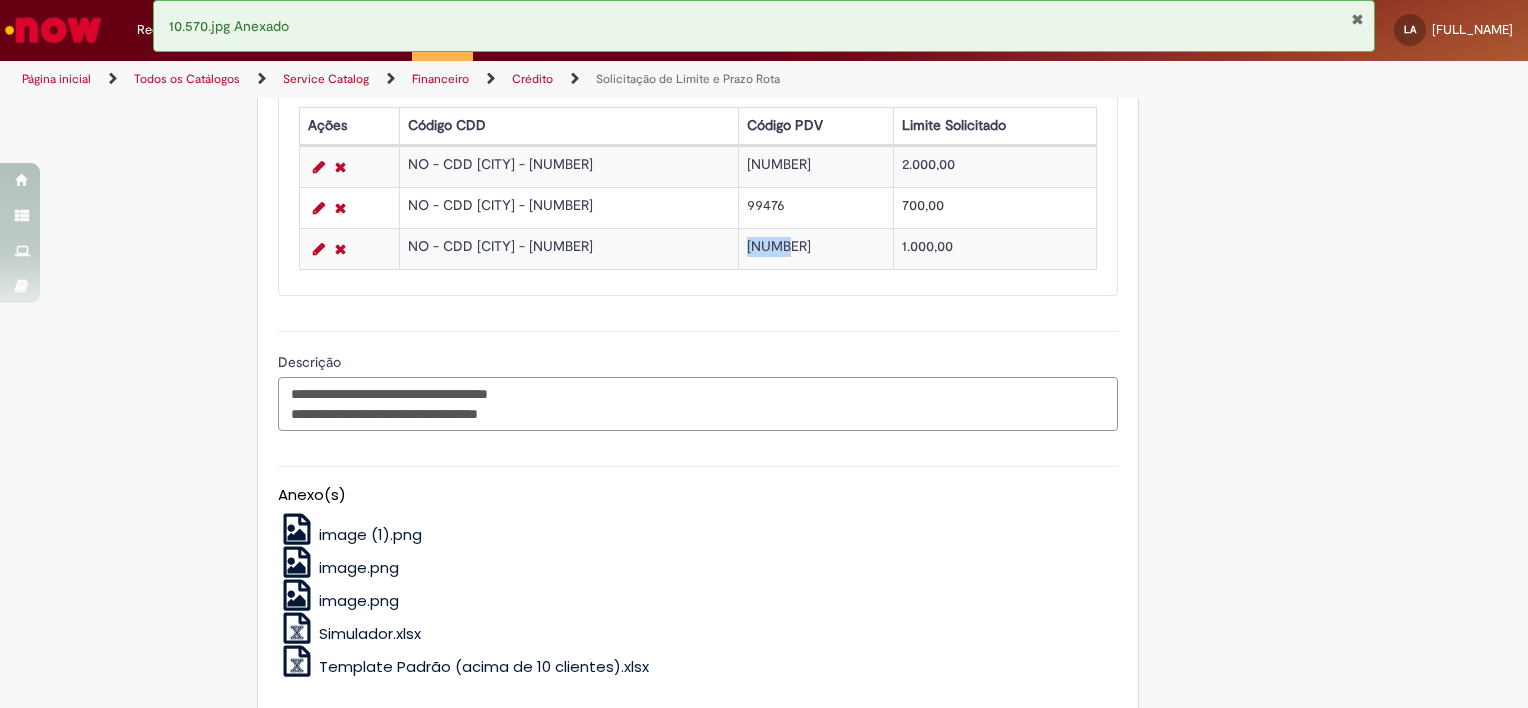 click on "**********" at bounding box center [698, 404] 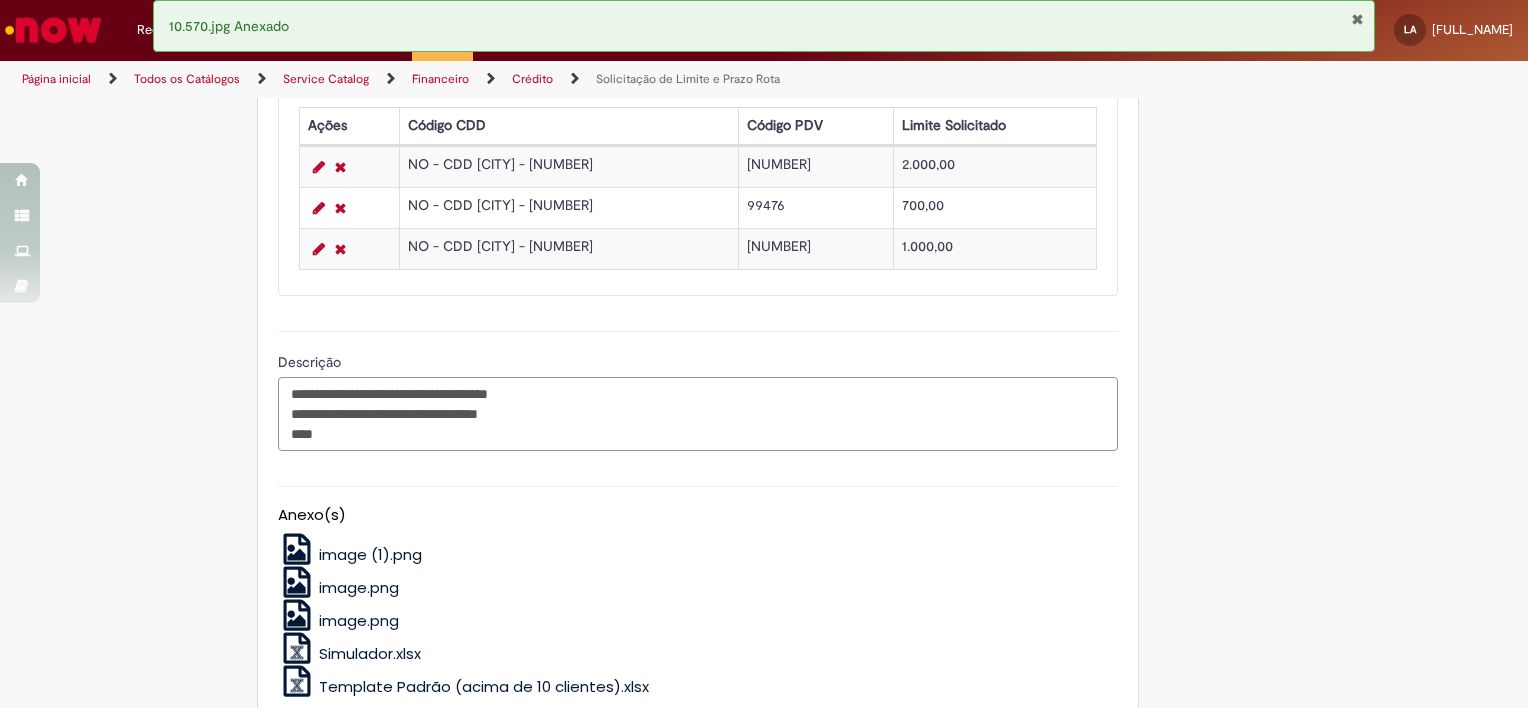 paste on "******" 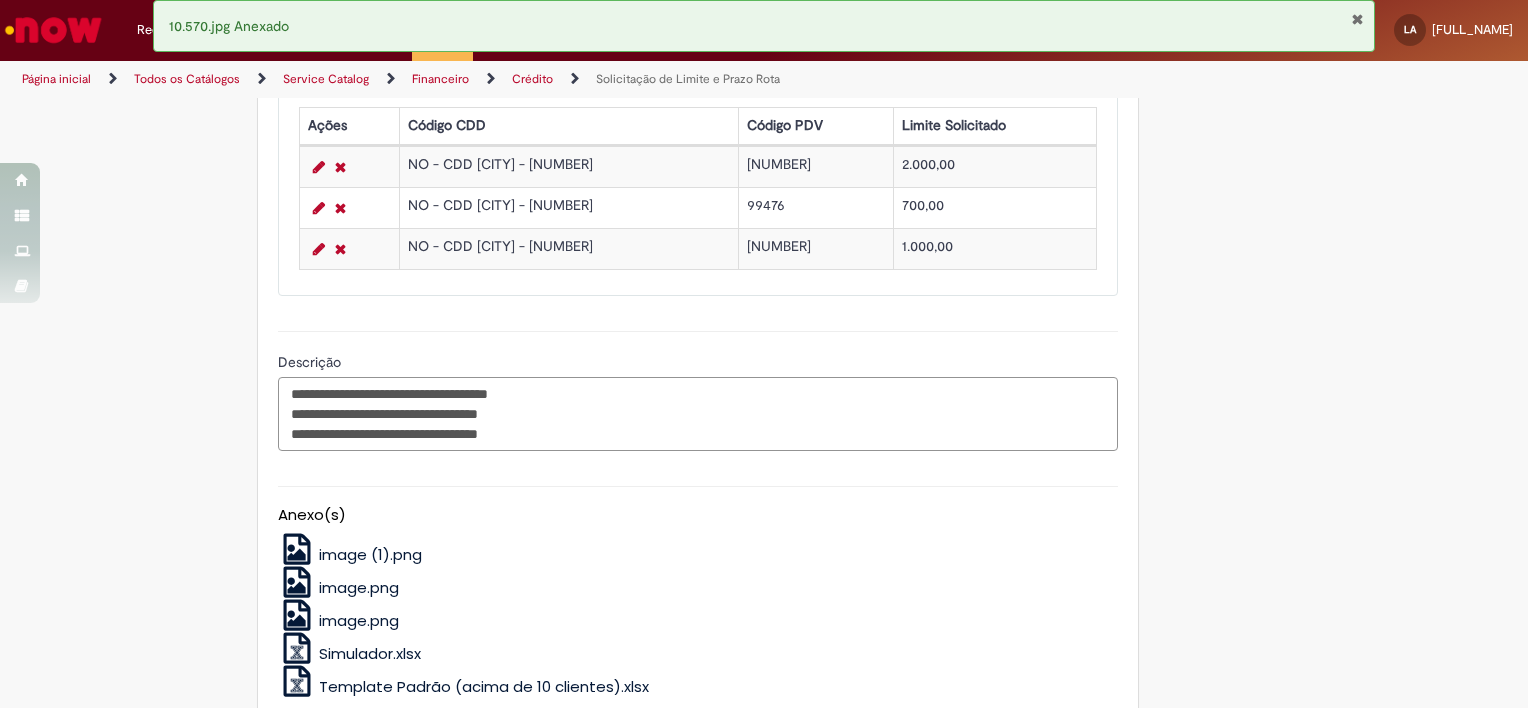 scroll, scrollTop: 1000, scrollLeft: 0, axis: vertical 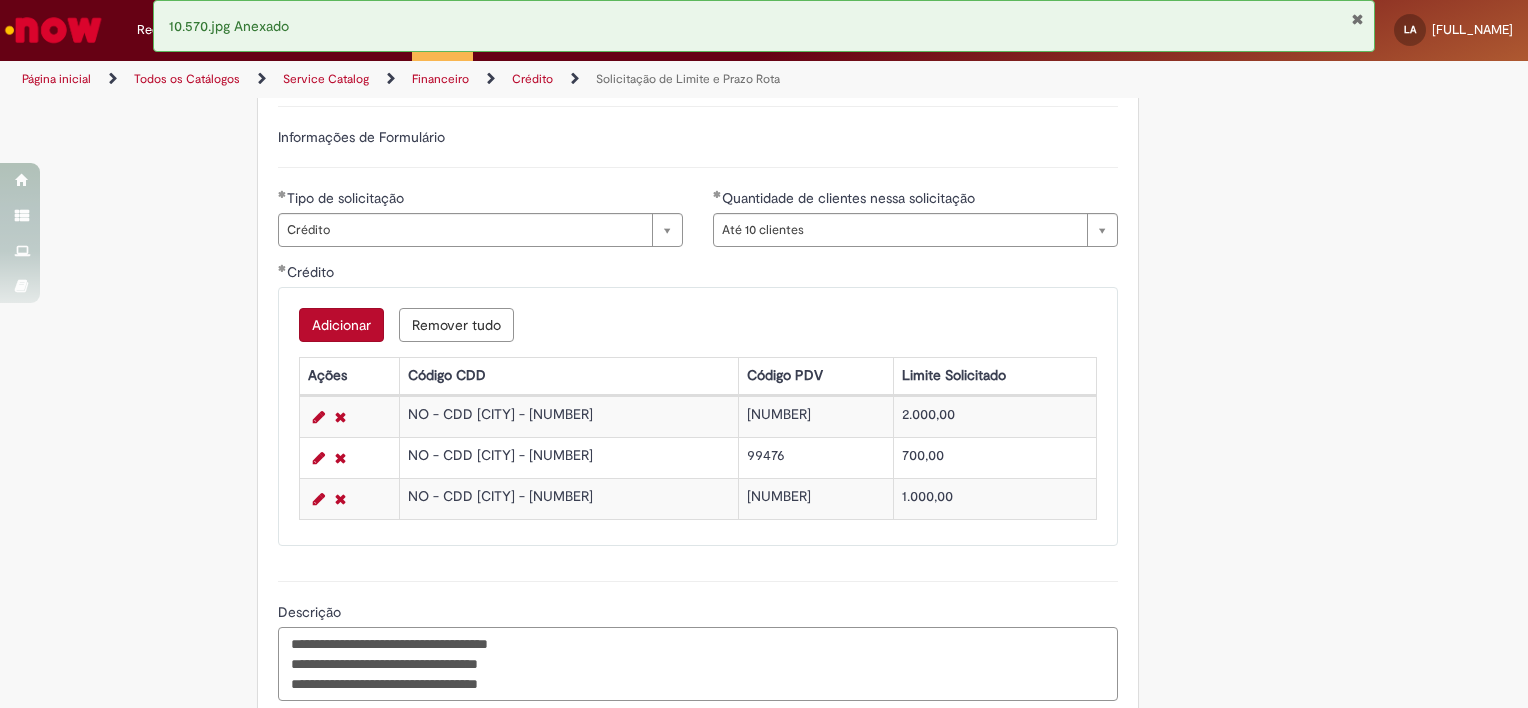 type on "**********" 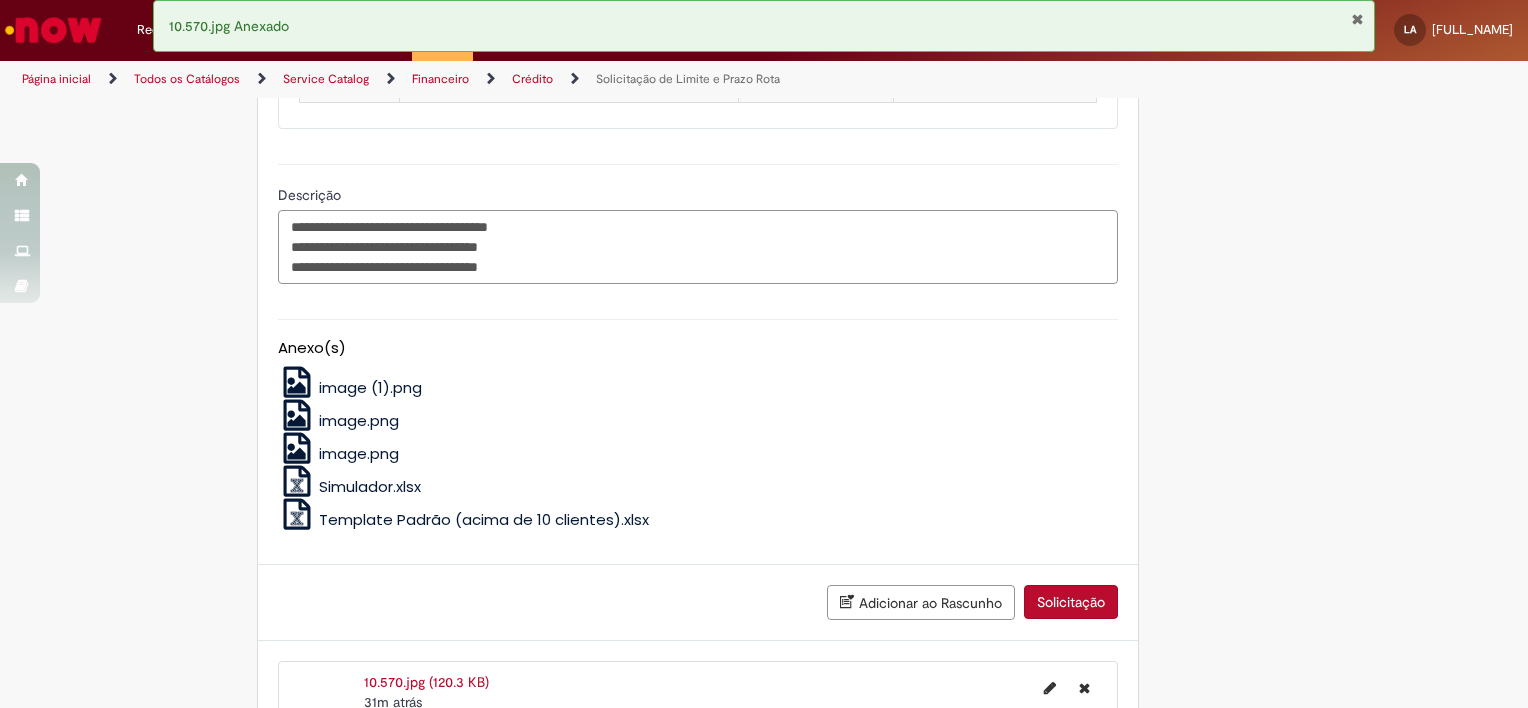 scroll, scrollTop: 1531, scrollLeft: 0, axis: vertical 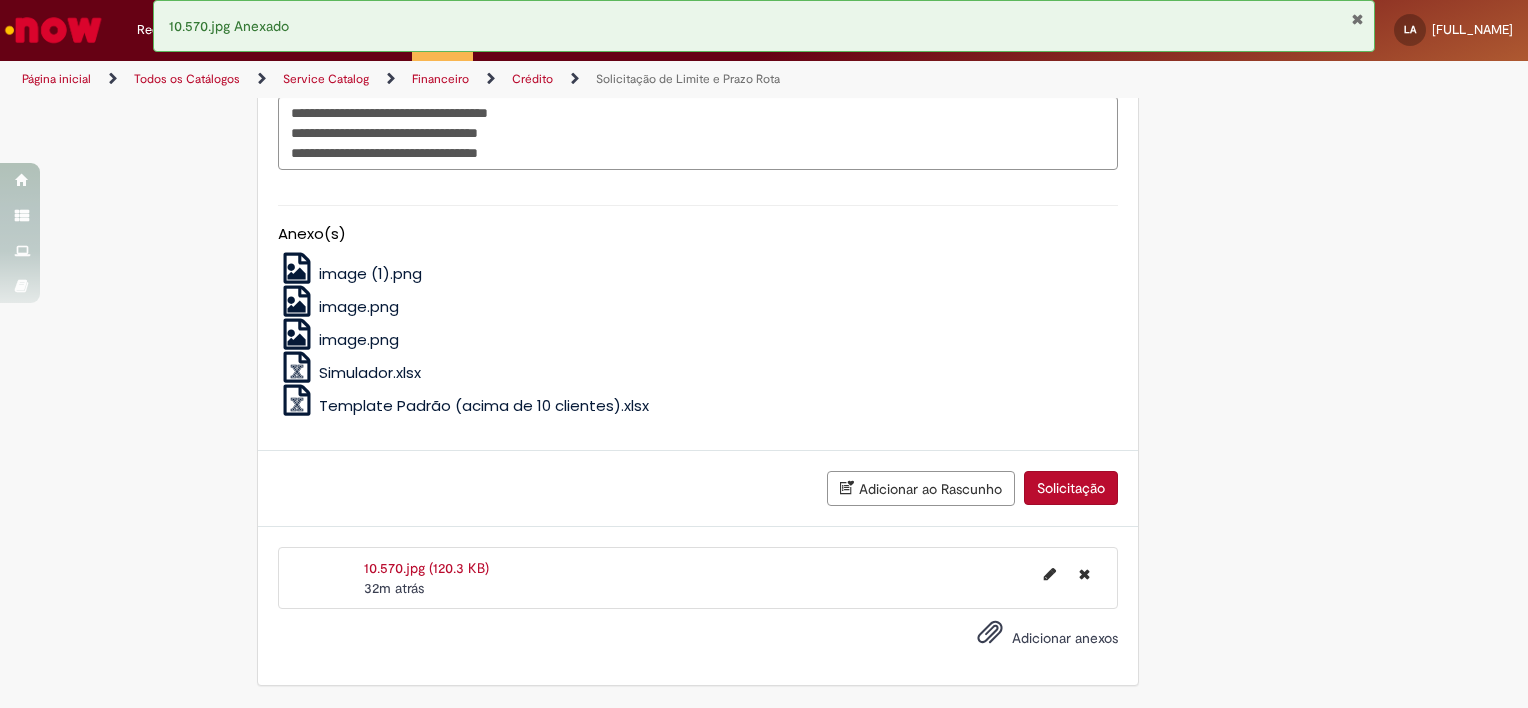 click on "Adicionar anexos" at bounding box center (1065, 638) 